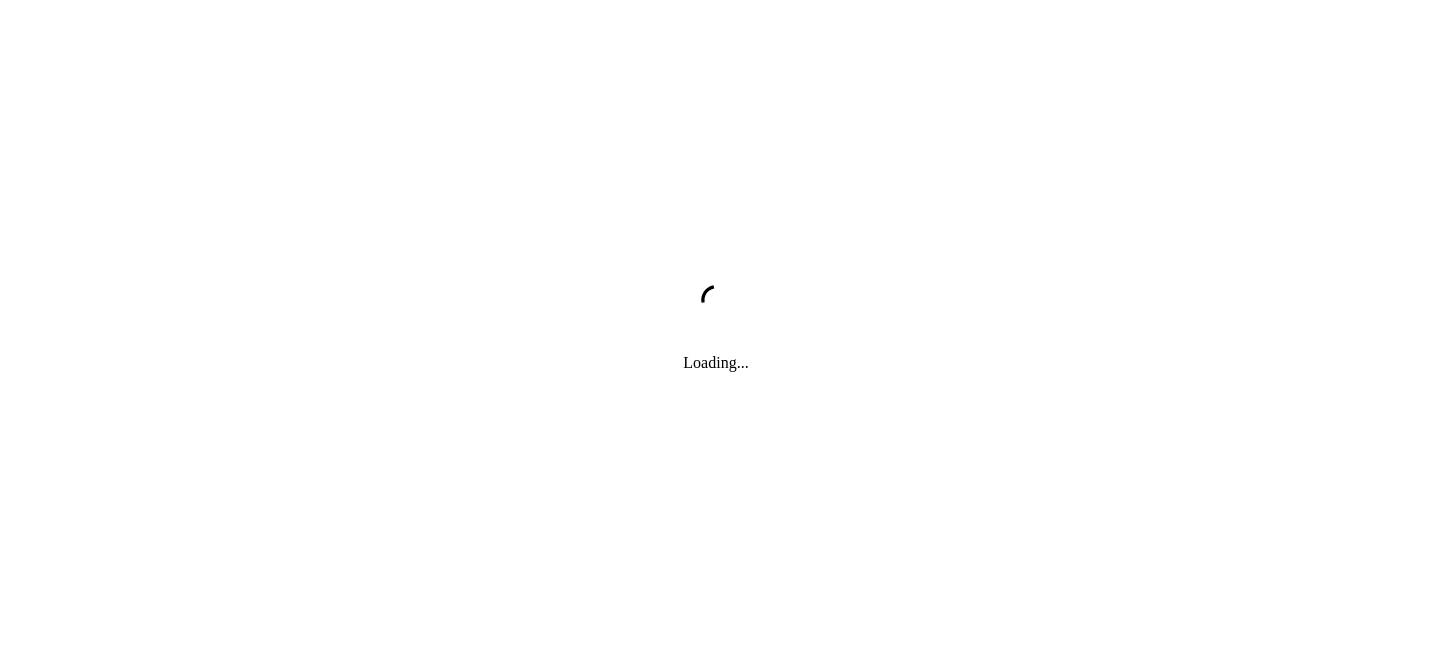 scroll, scrollTop: 0, scrollLeft: 0, axis: both 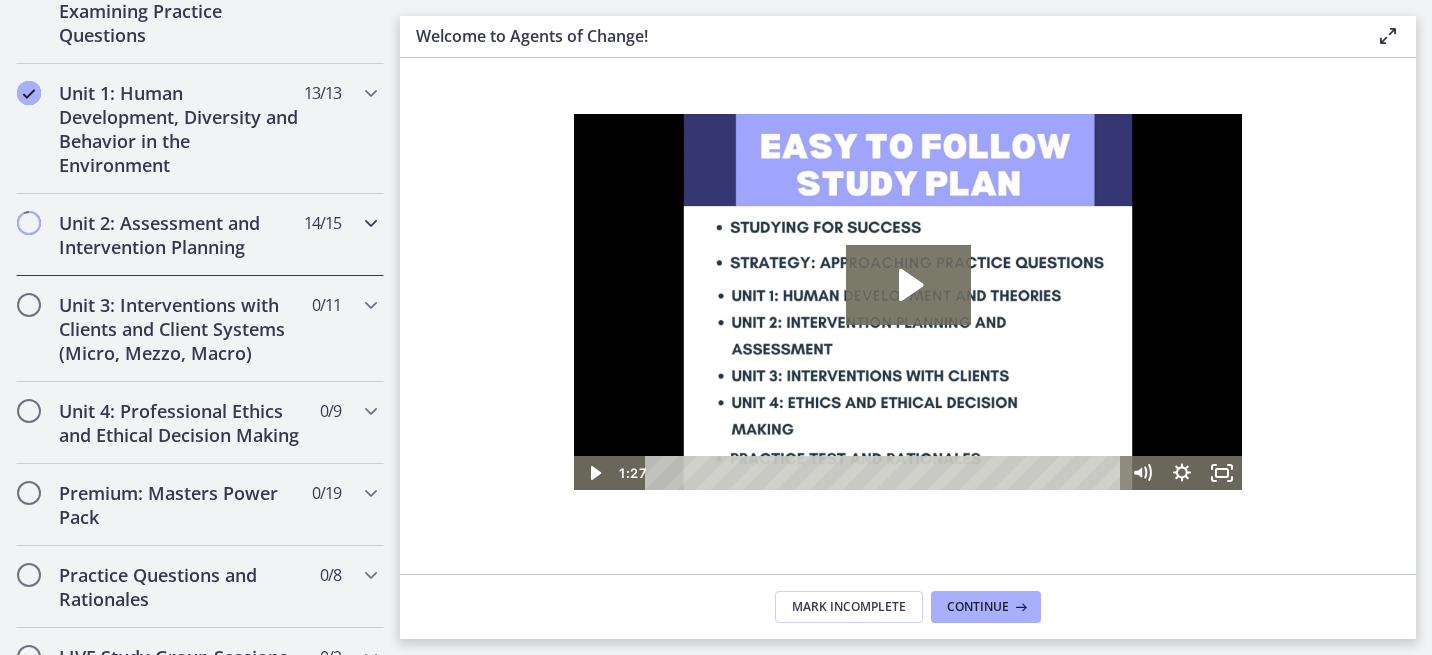 click at bounding box center [371, 223] 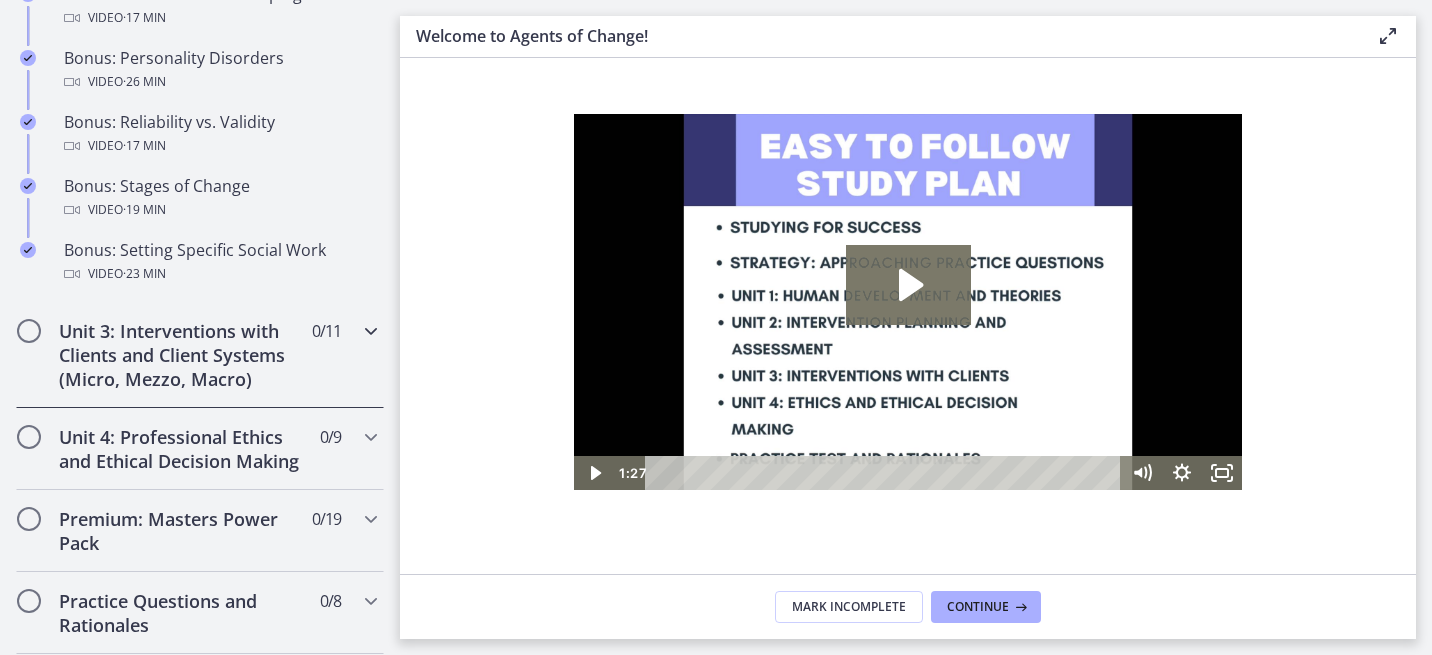 scroll, scrollTop: 1695, scrollLeft: 0, axis: vertical 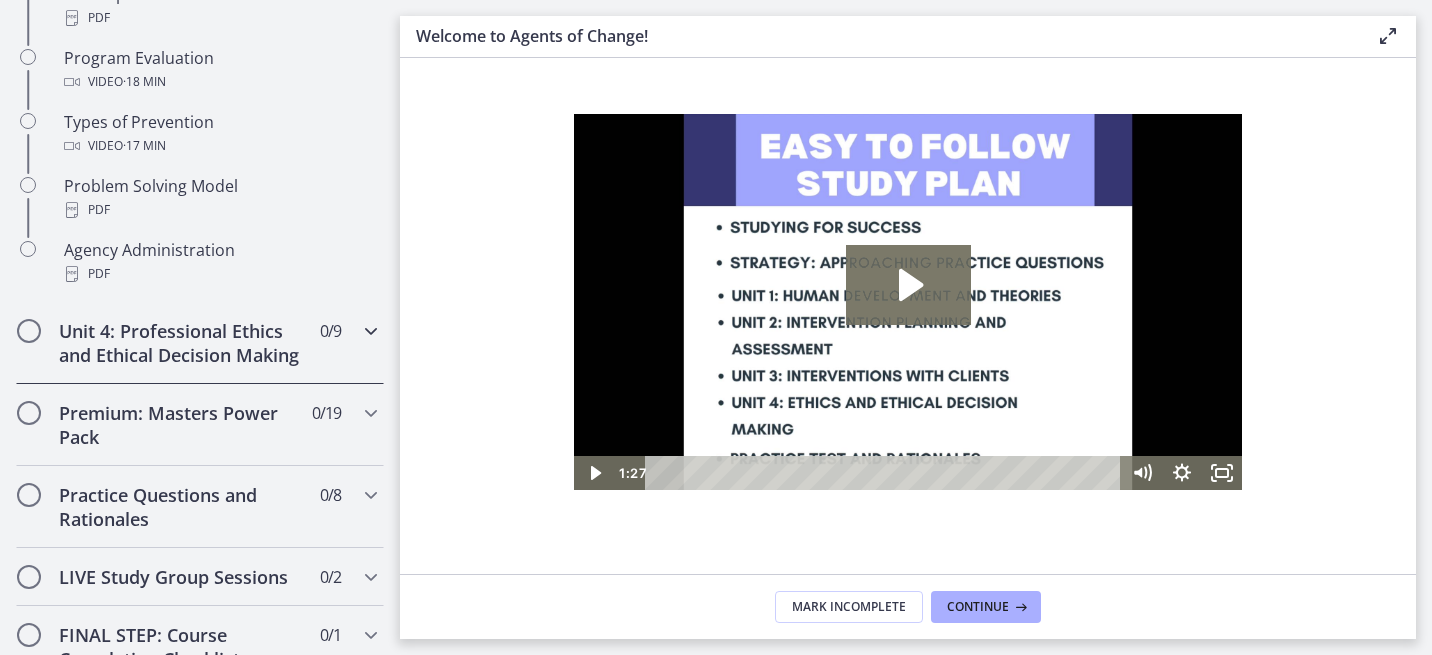 click at bounding box center (371, 331) 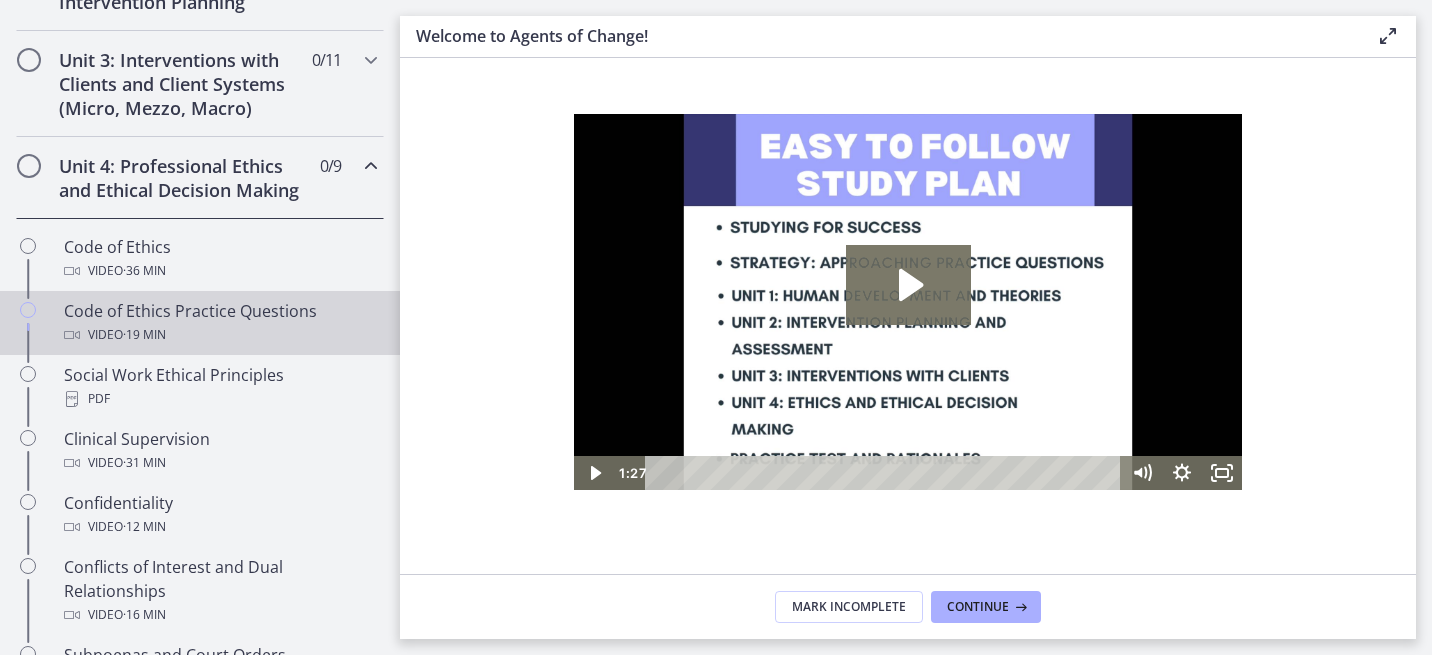scroll, scrollTop: 751, scrollLeft: 0, axis: vertical 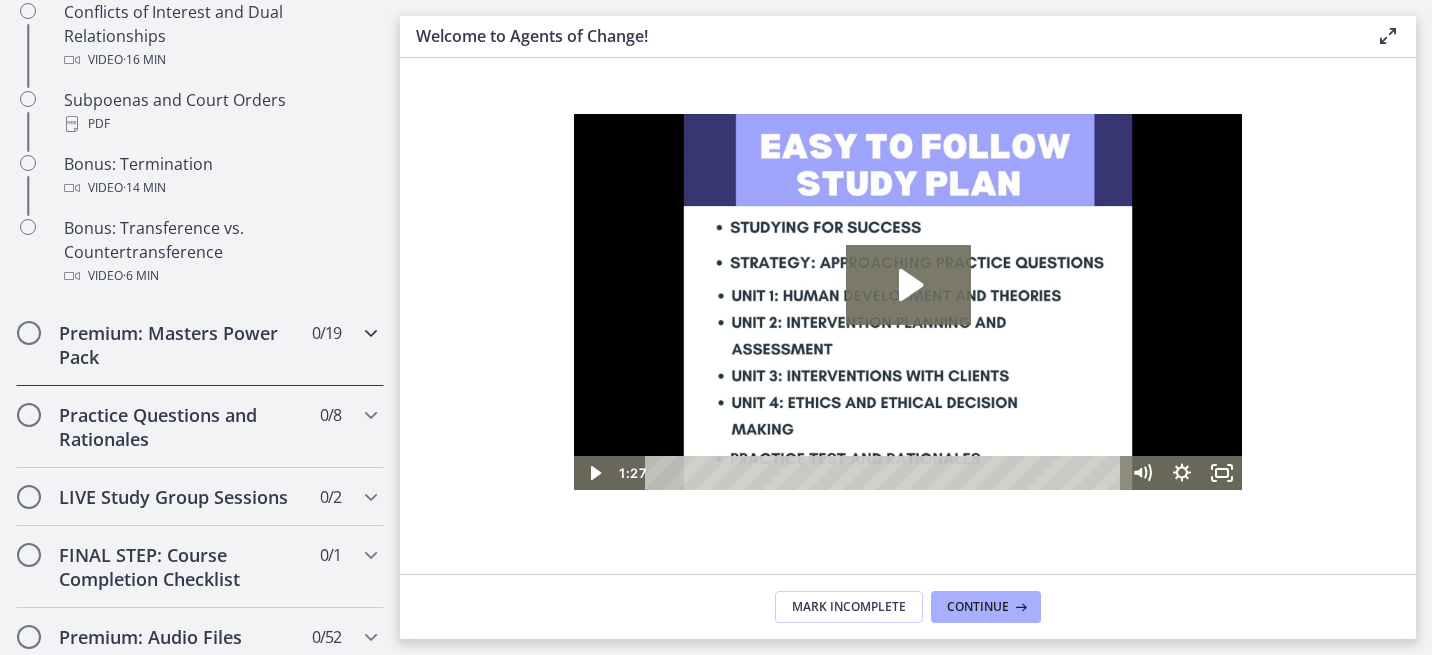 click at bounding box center (371, 333) 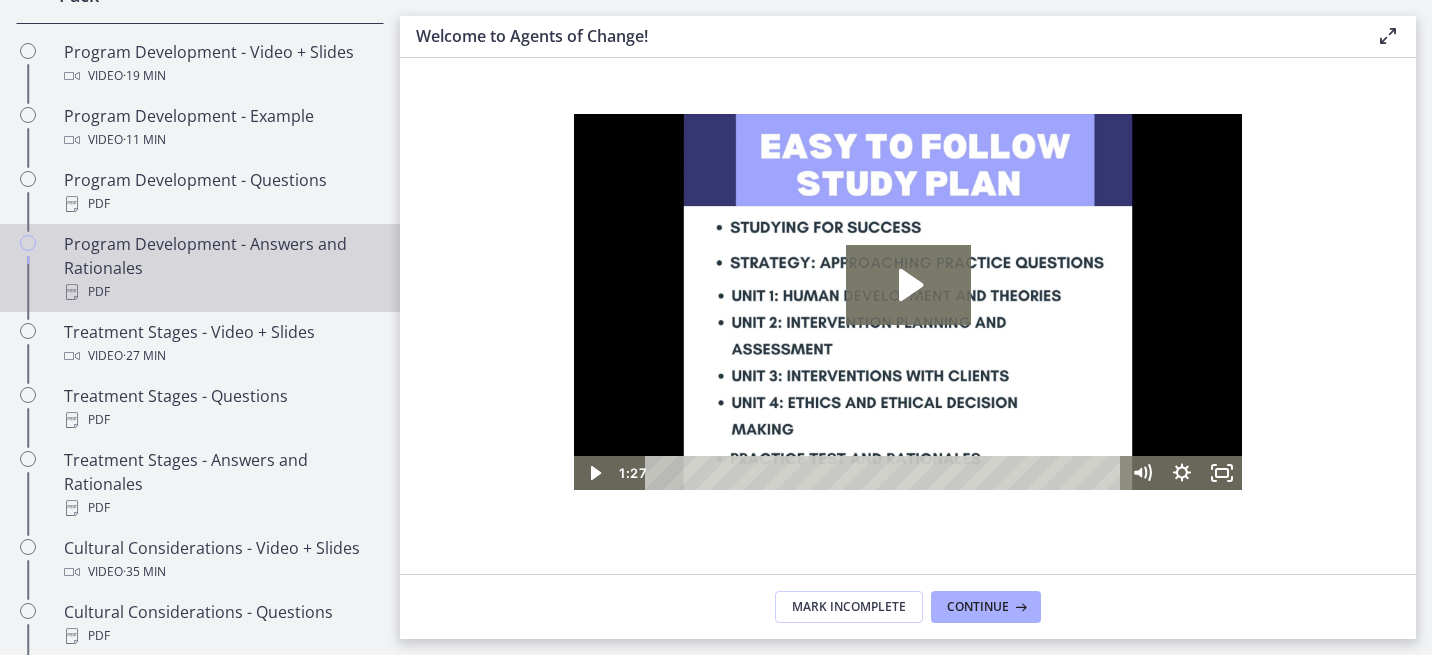scroll, scrollTop: 851, scrollLeft: 0, axis: vertical 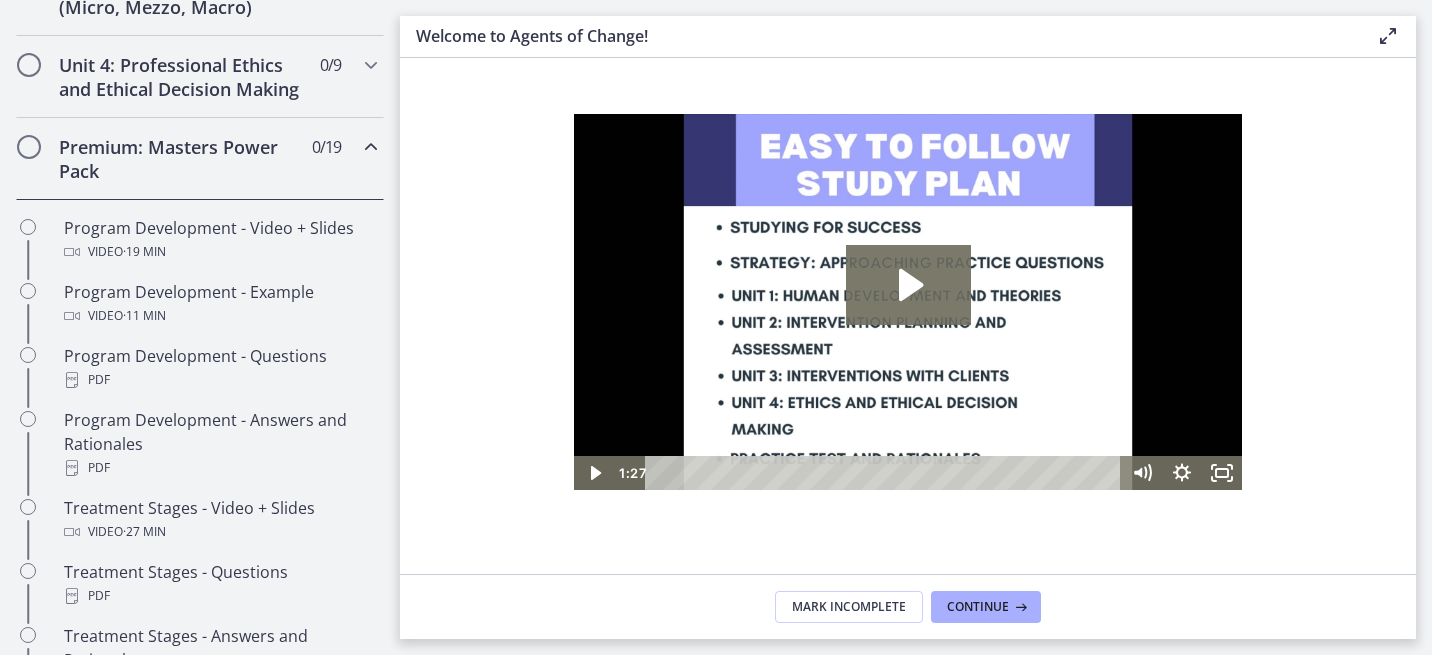 click at bounding box center (371, 147) 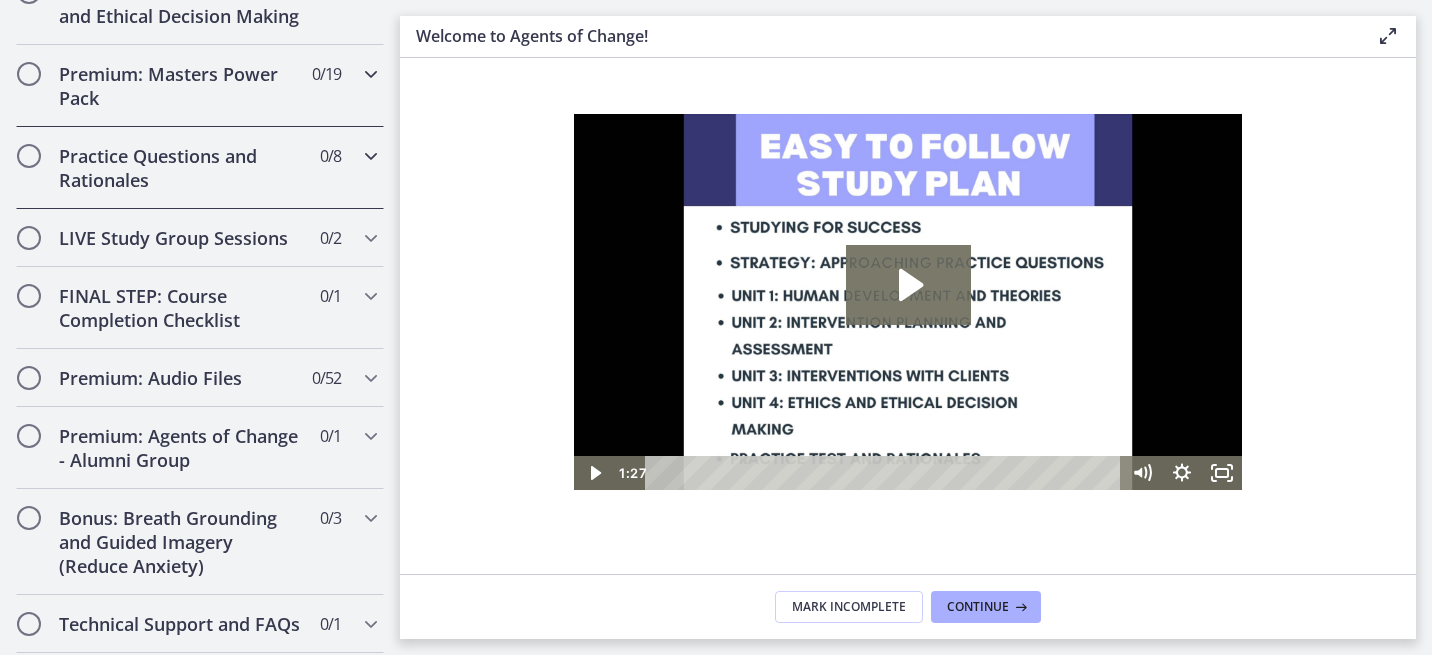 scroll, scrollTop: 955, scrollLeft: 0, axis: vertical 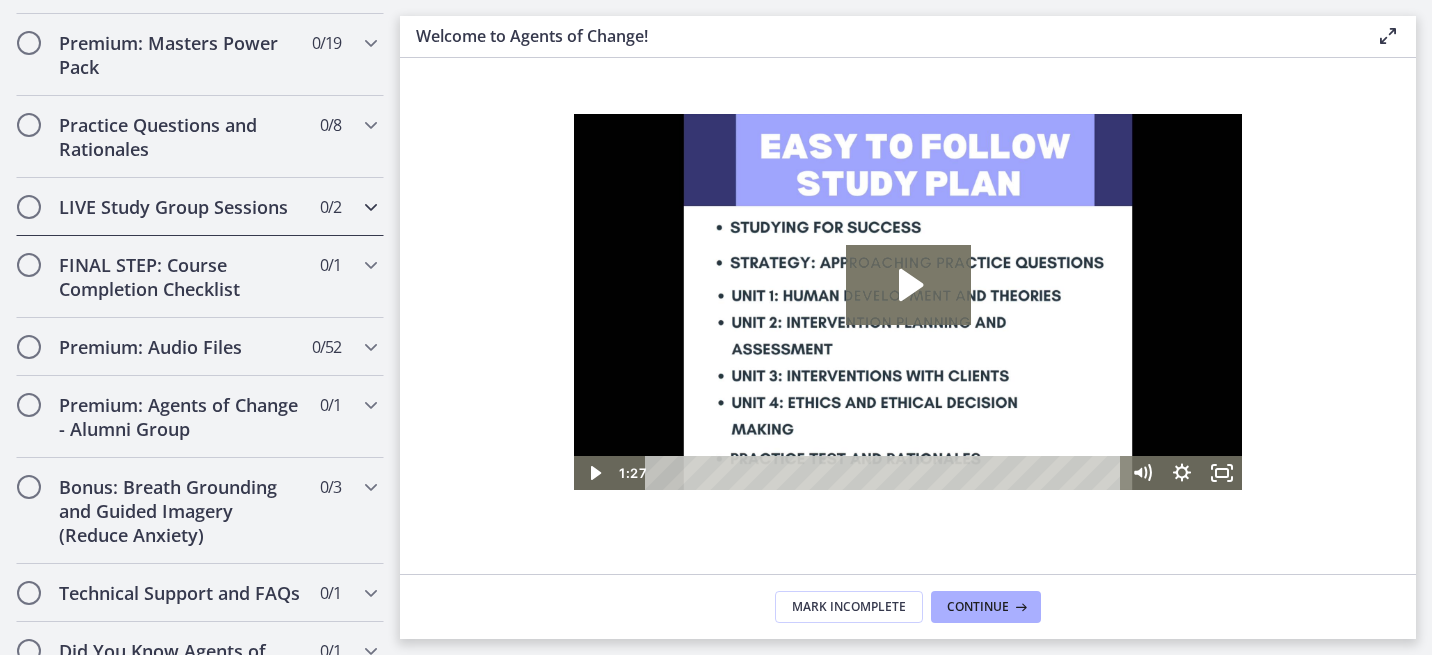 click on "LIVE Study Group Sessions
0  /  2
Completed" at bounding box center [200, 207] 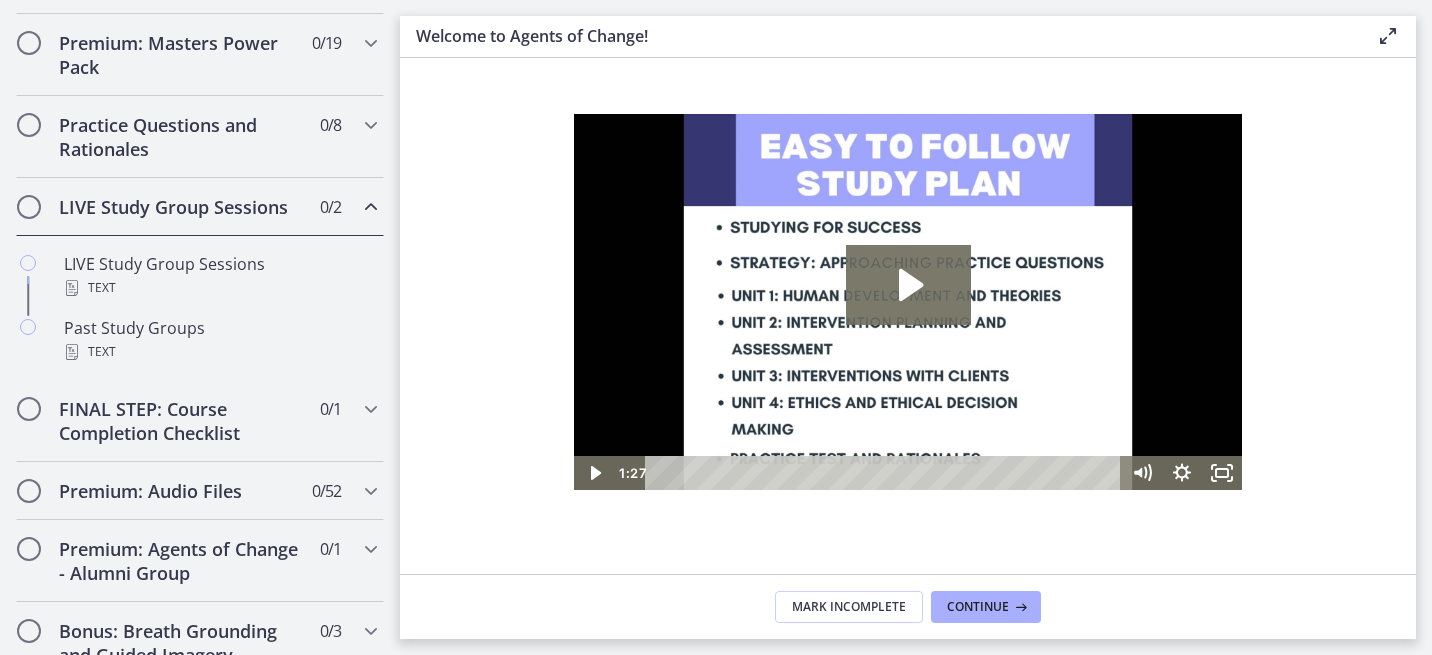 scroll, scrollTop: 951, scrollLeft: 0, axis: vertical 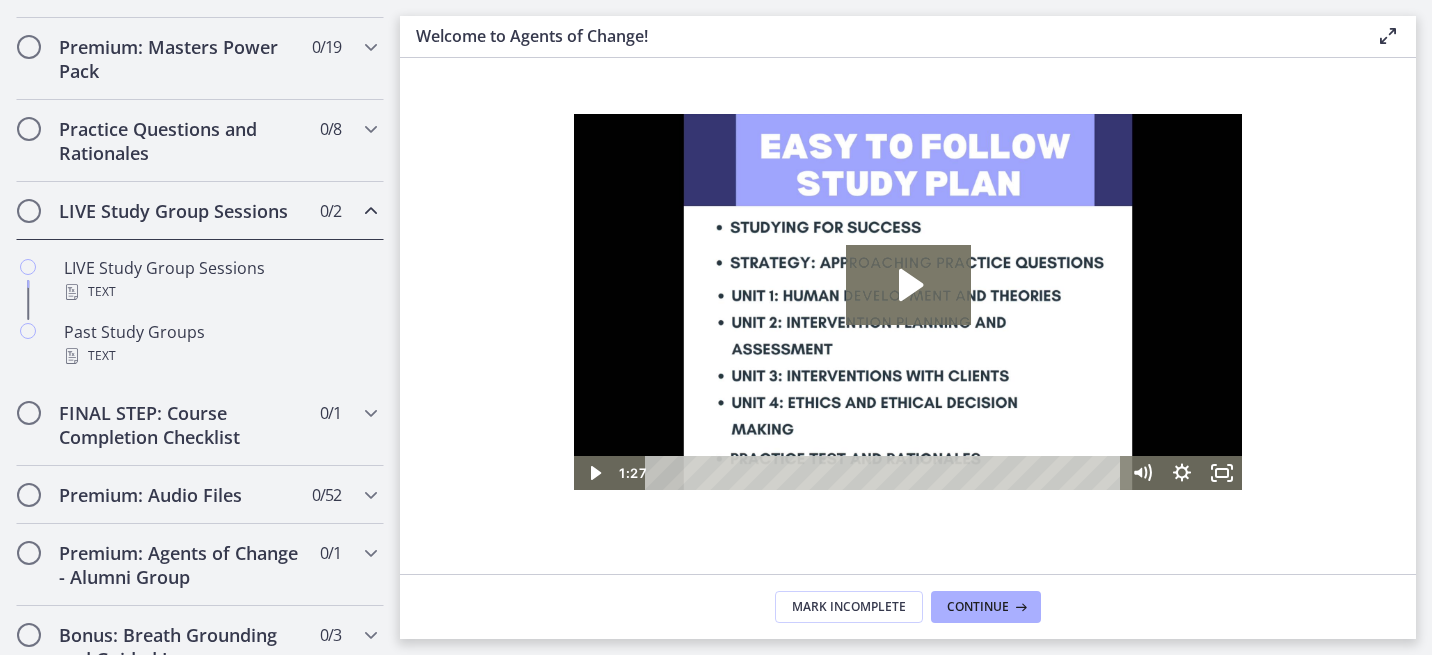click at bounding box center (371, 211) 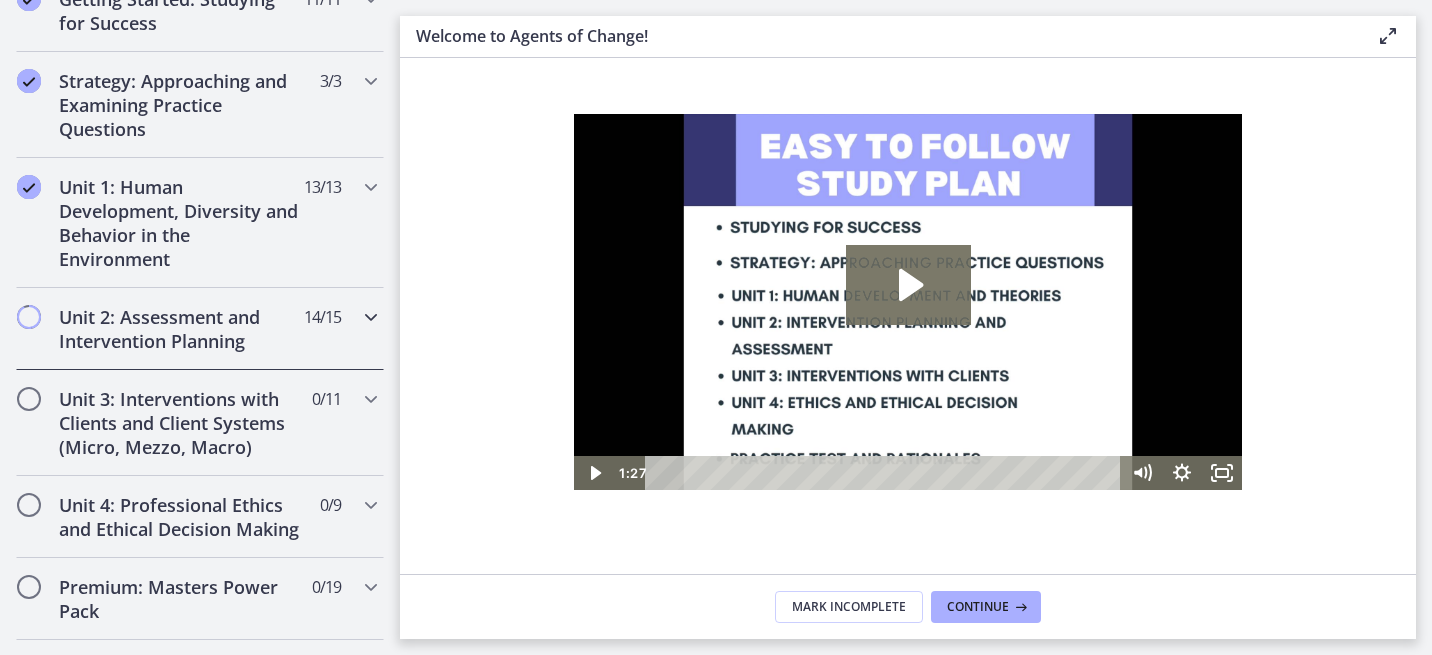 scroll, scrollTop: 412, scrollLeft: 0, axis: vertical 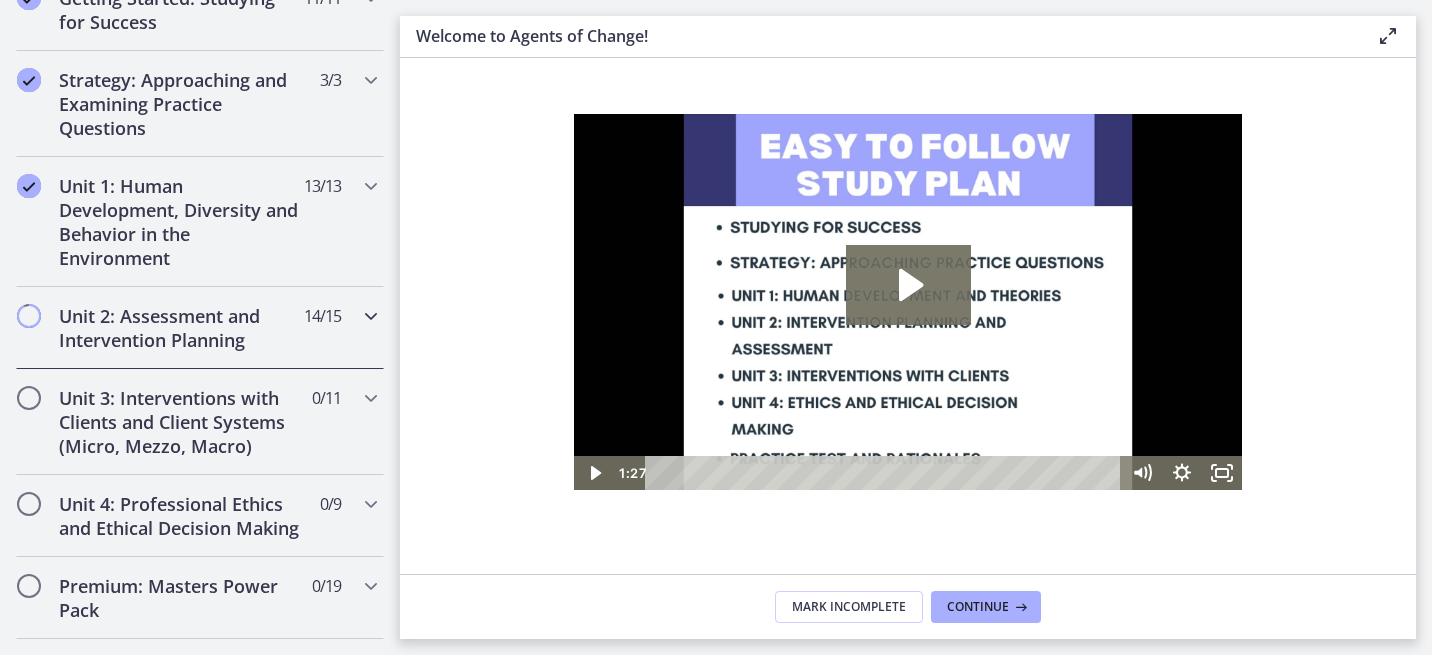 click at bounding box center (371, 316) 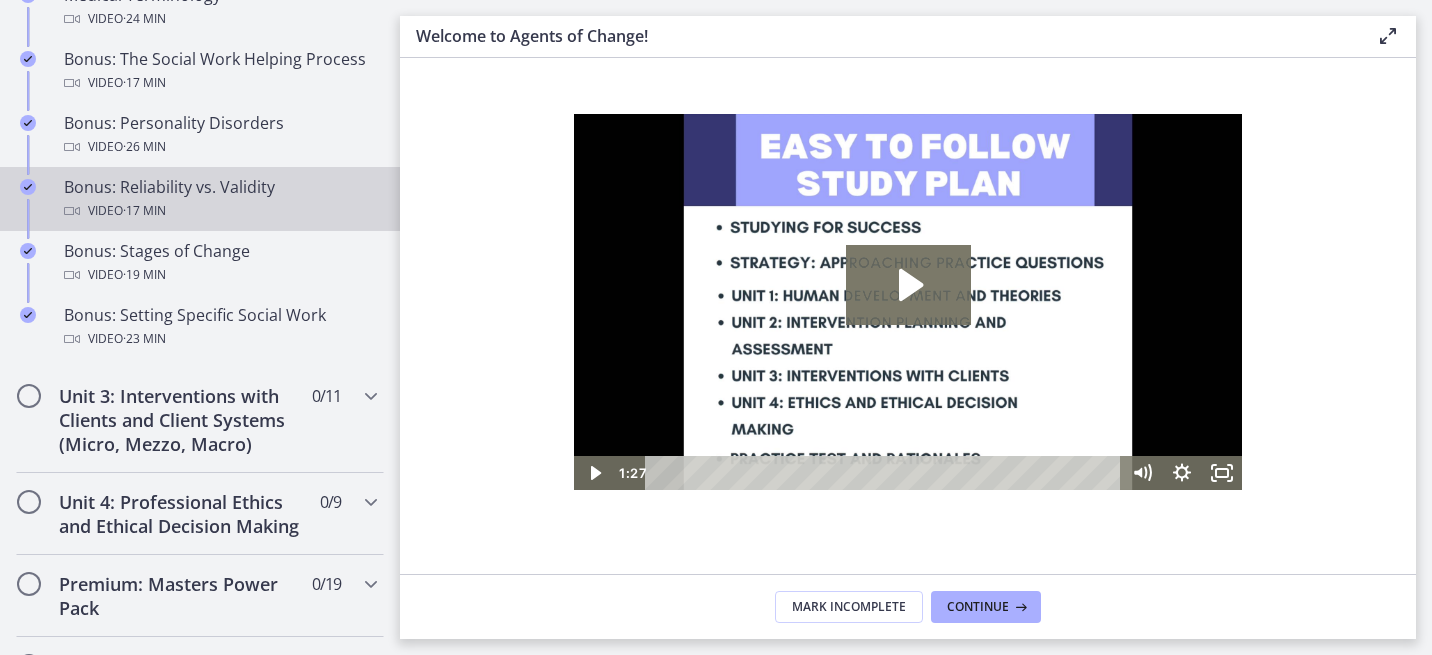 scroll, scrollTop: 1632, scrollLeft: 0, axis: vertical 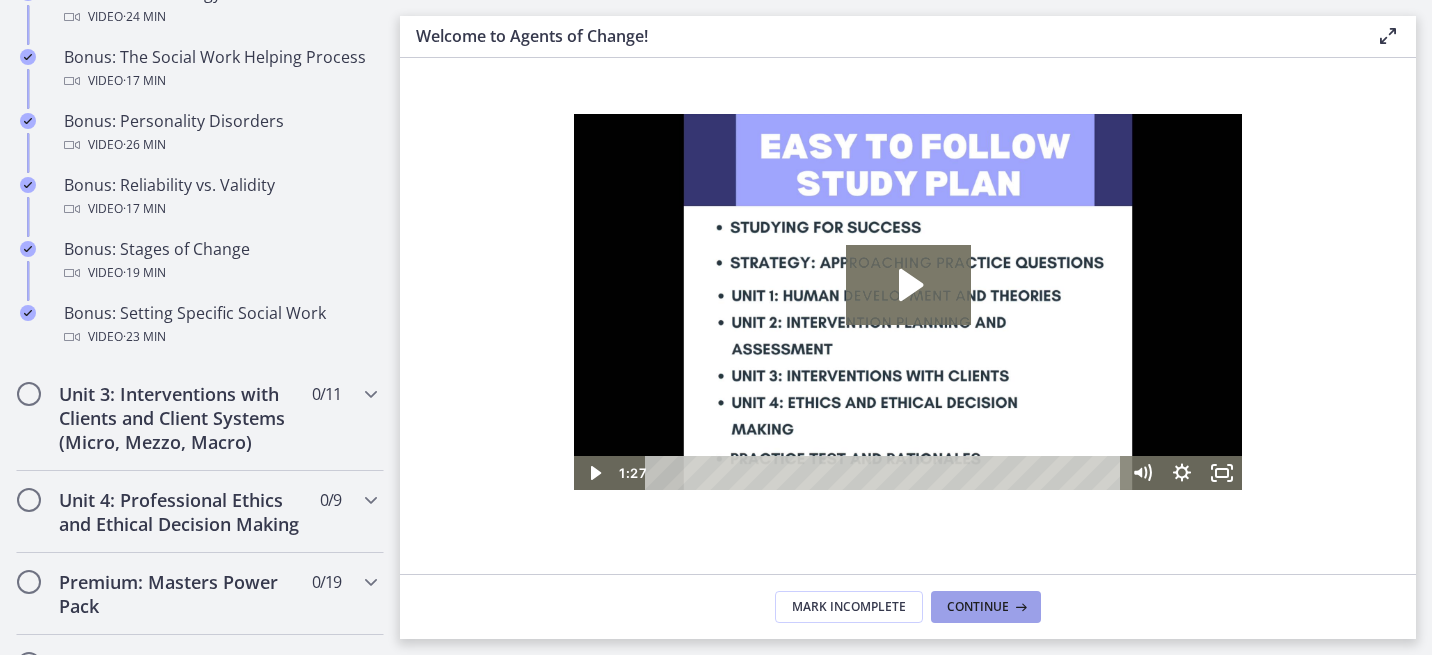click on "Continue" at bounding box center [978, 607] 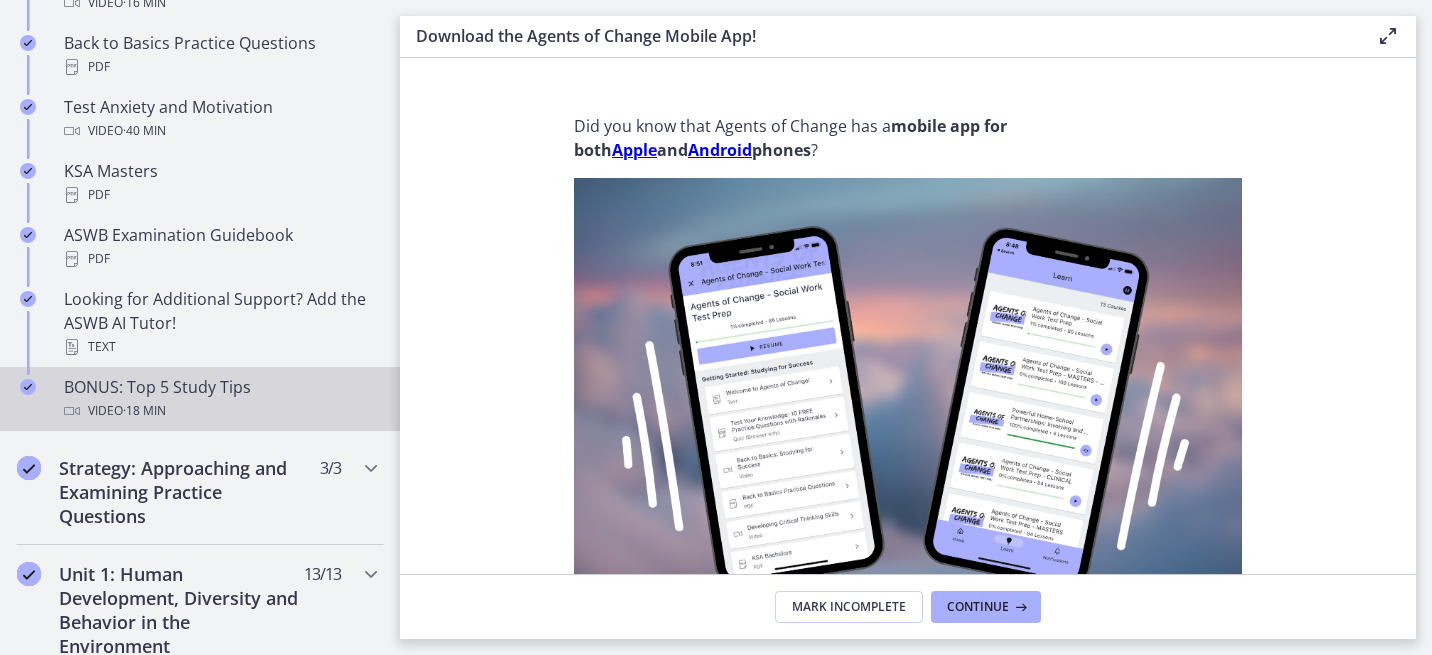 scroll, scrollTop: 1194, scrollLeft: 0, axis: vertical 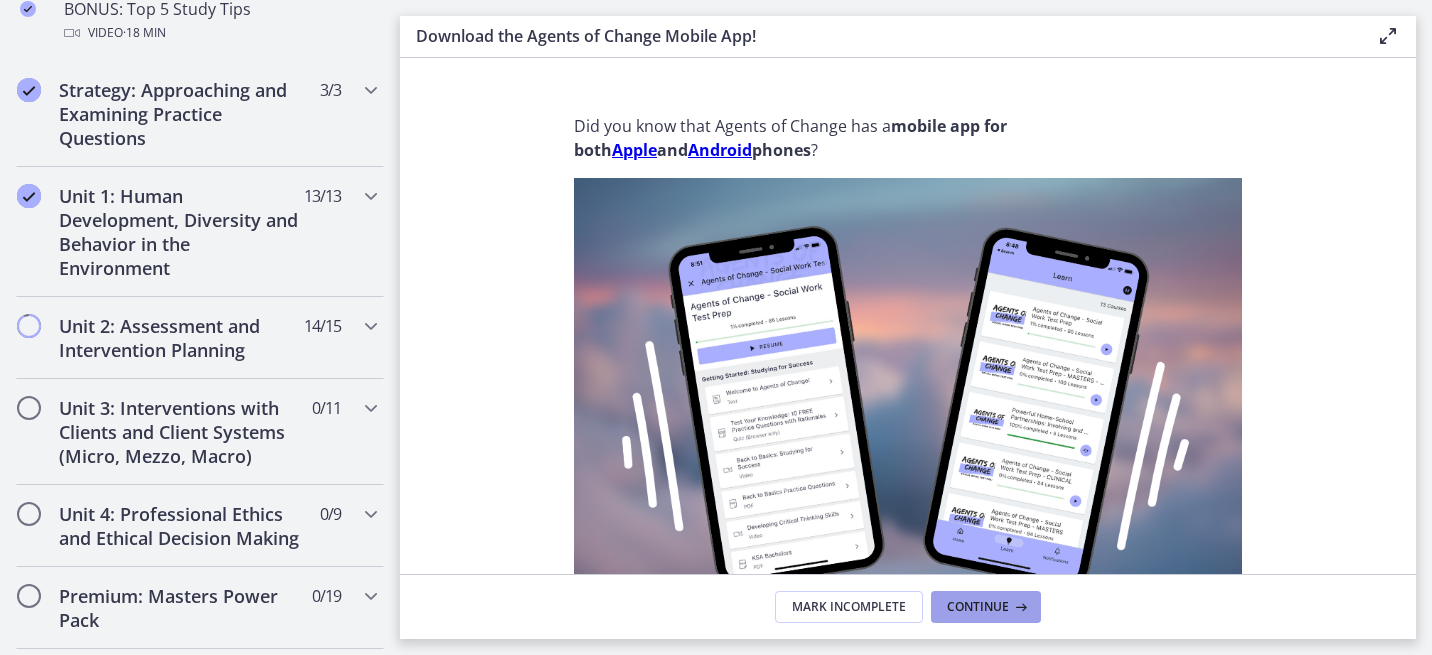 click on "Continue" at bounding box center [978, 607] 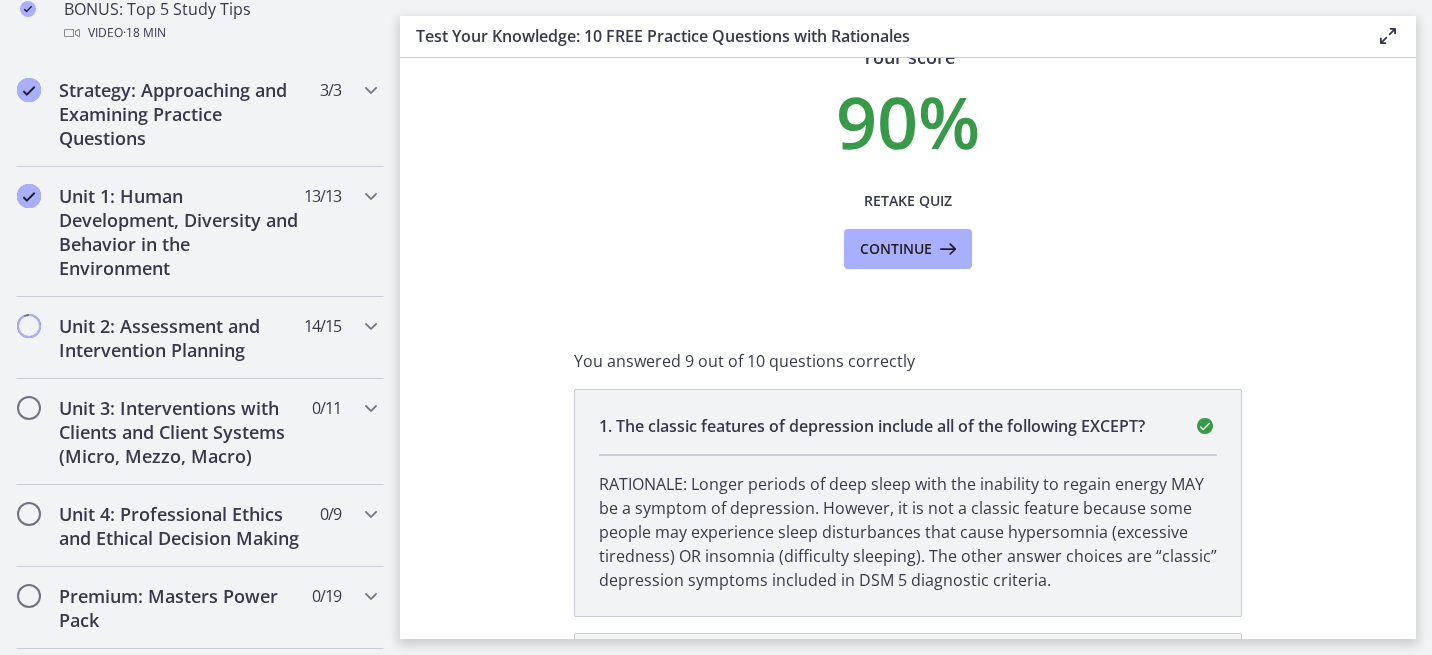 scroll, scrollTop: 0, scrollLeft: 0, axis: both 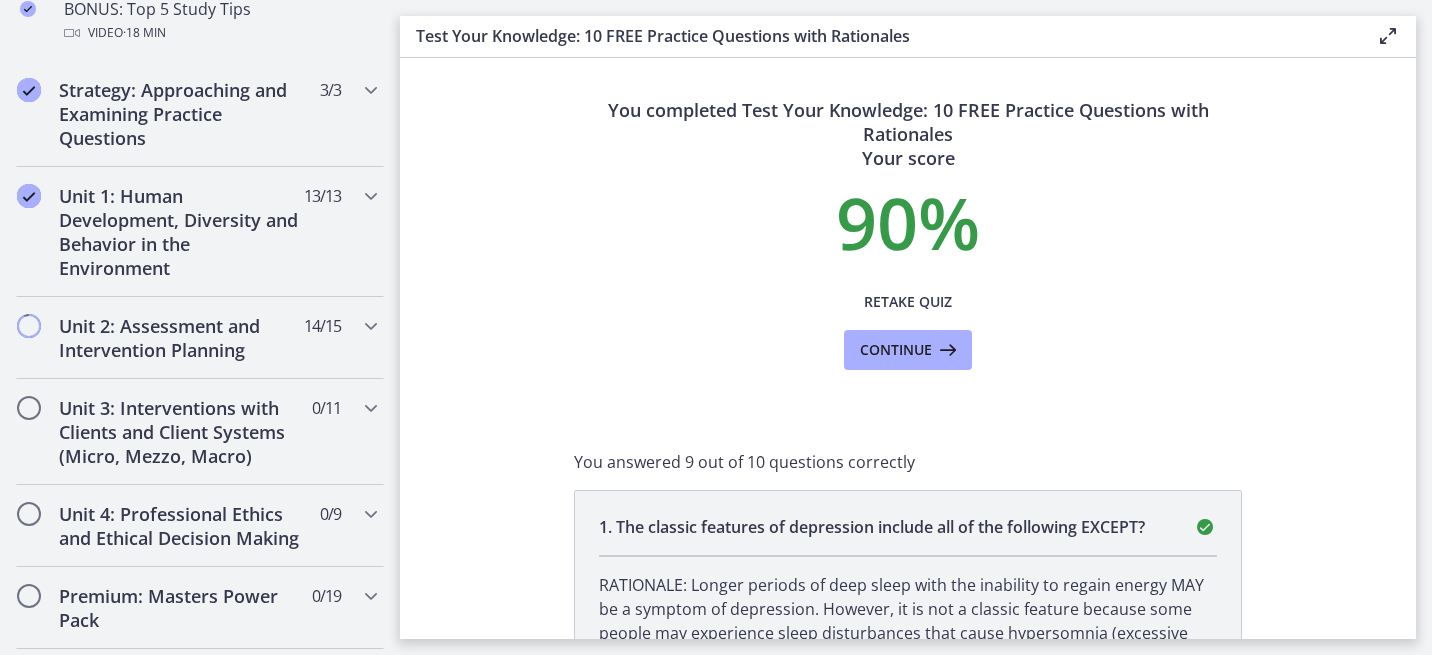 click on "Retake Quiz
Continue" at bounding box center [908, 326] 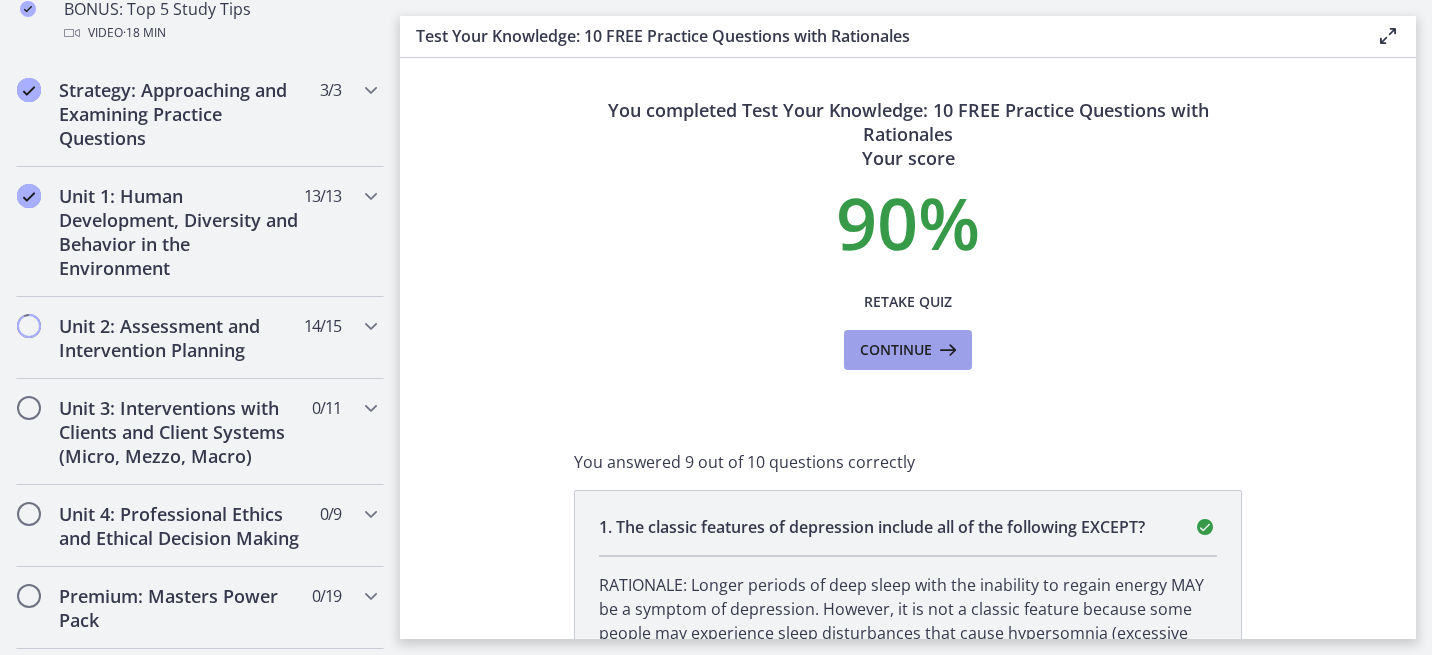 click on "Continue" at bounding box center [896, 350] 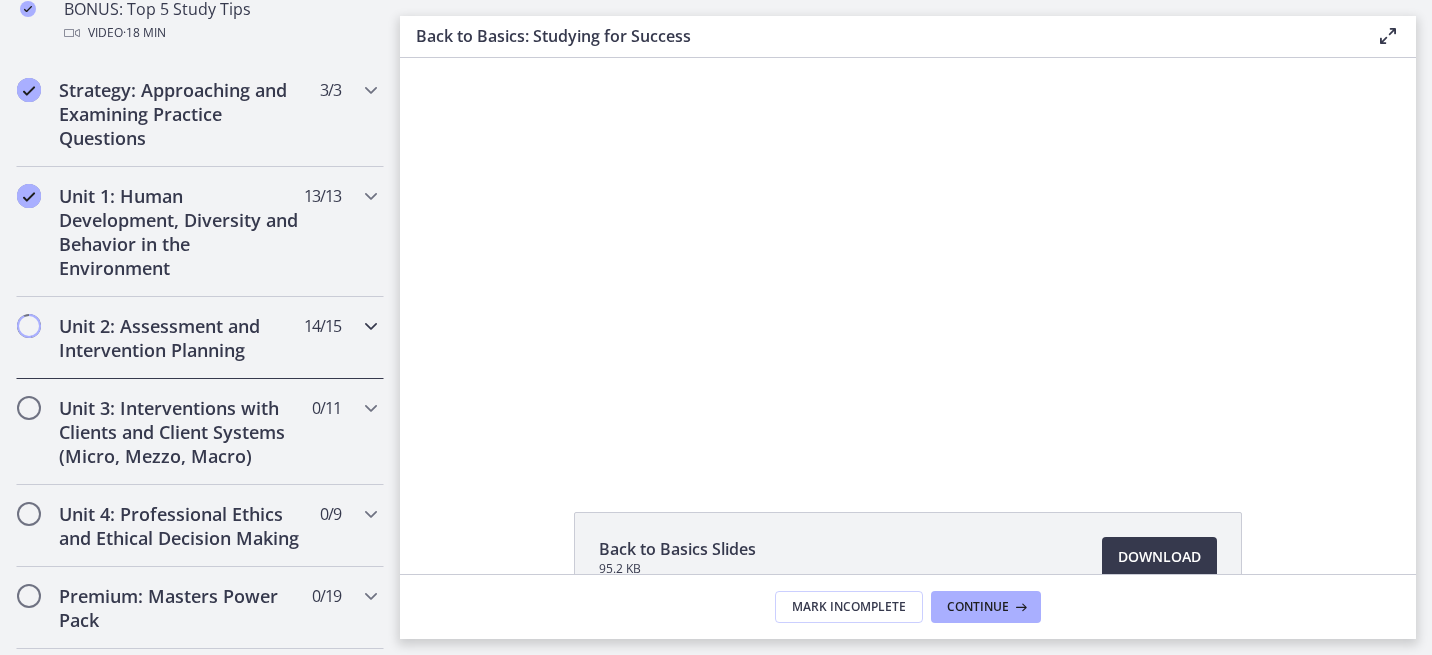 scroll, scrollTop: 0, scrollLeft: 0, axis: both 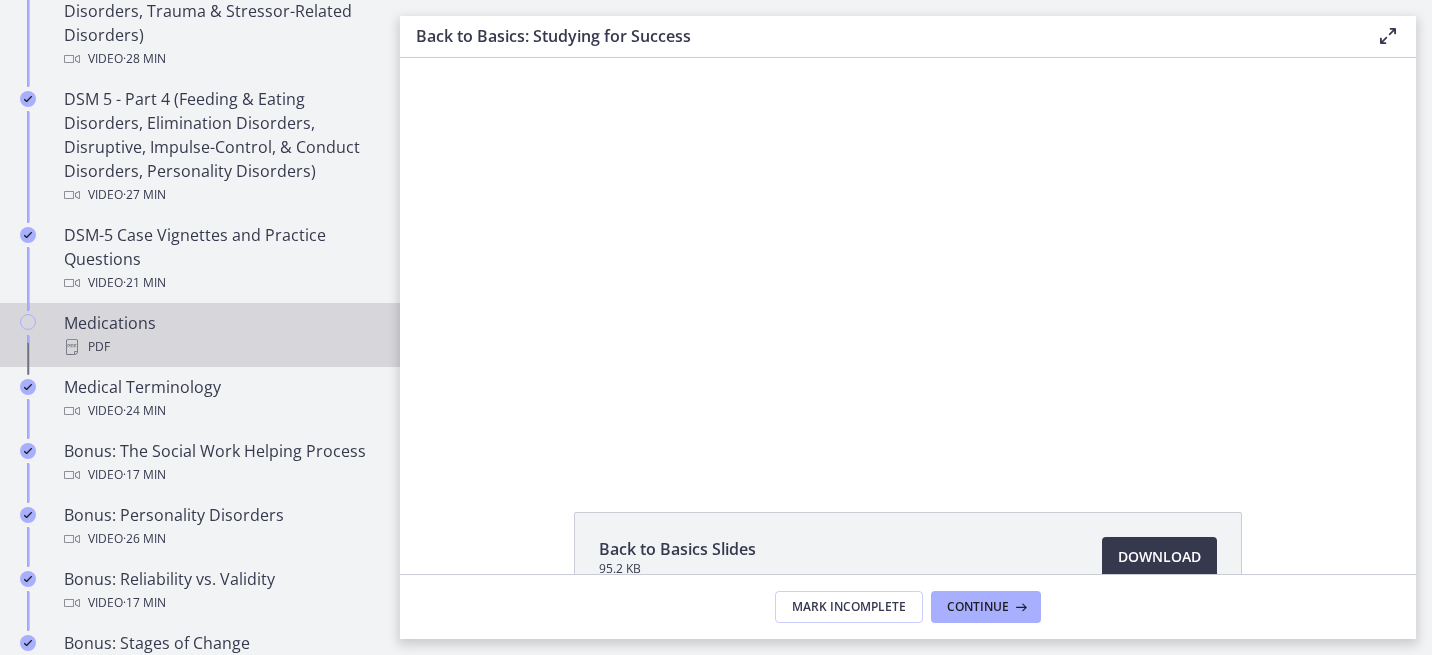 click on "PDF" at bounding box center [220, 347] 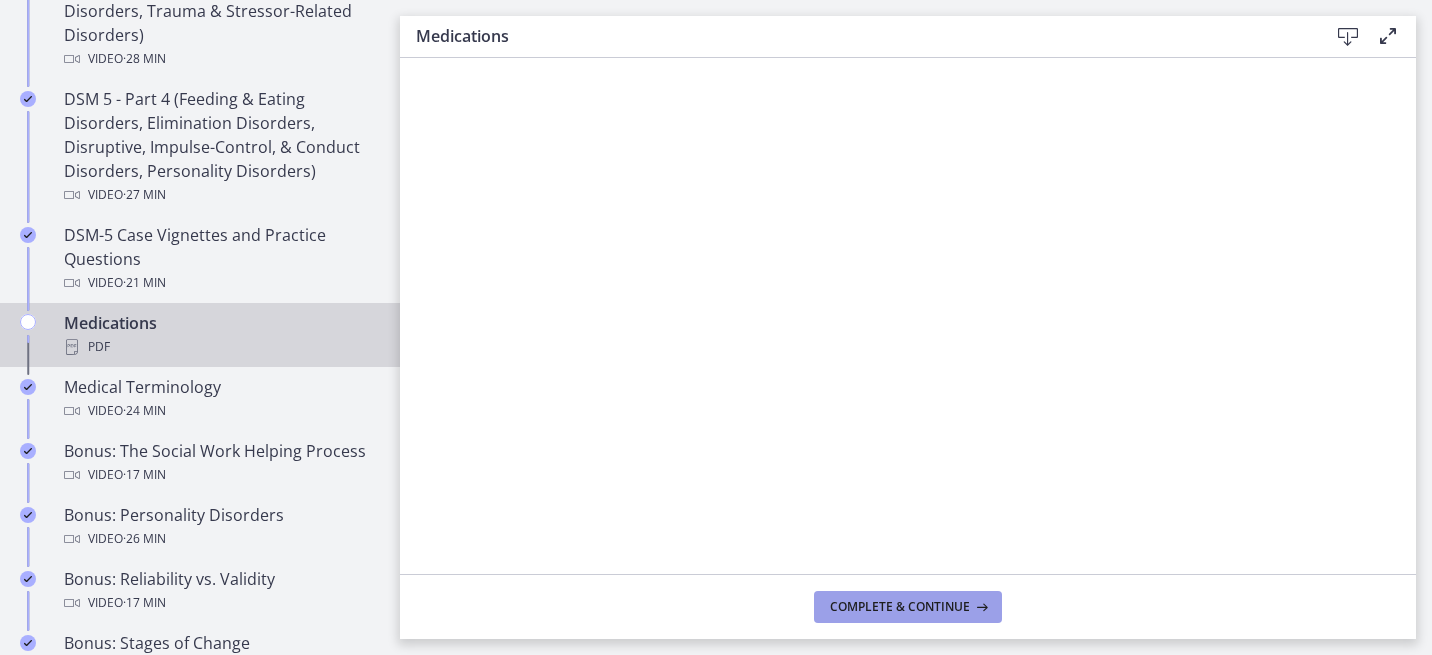 click on "Complete & continue" at bounding box center [900, 607] 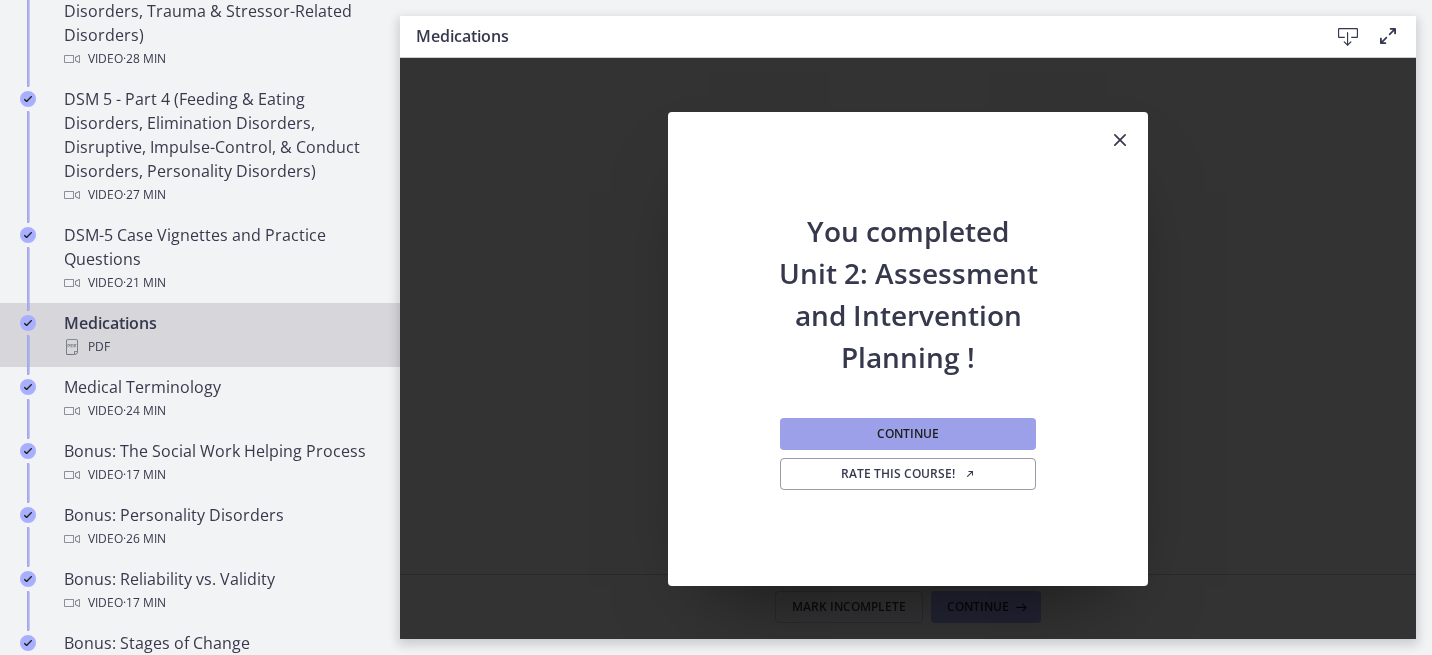 click on "Continue" at bounding box center (908, 434) 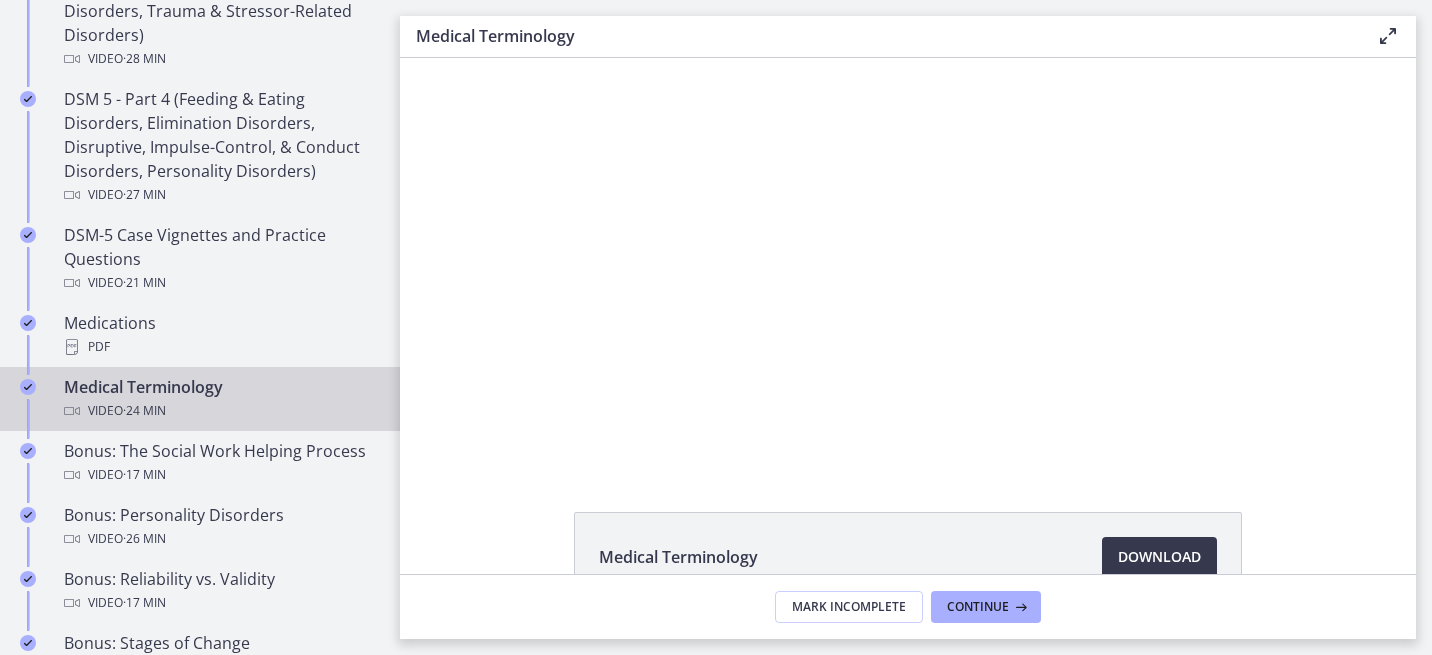 scroll, scrollTop: 0, scrollLeft: 0, axis: both 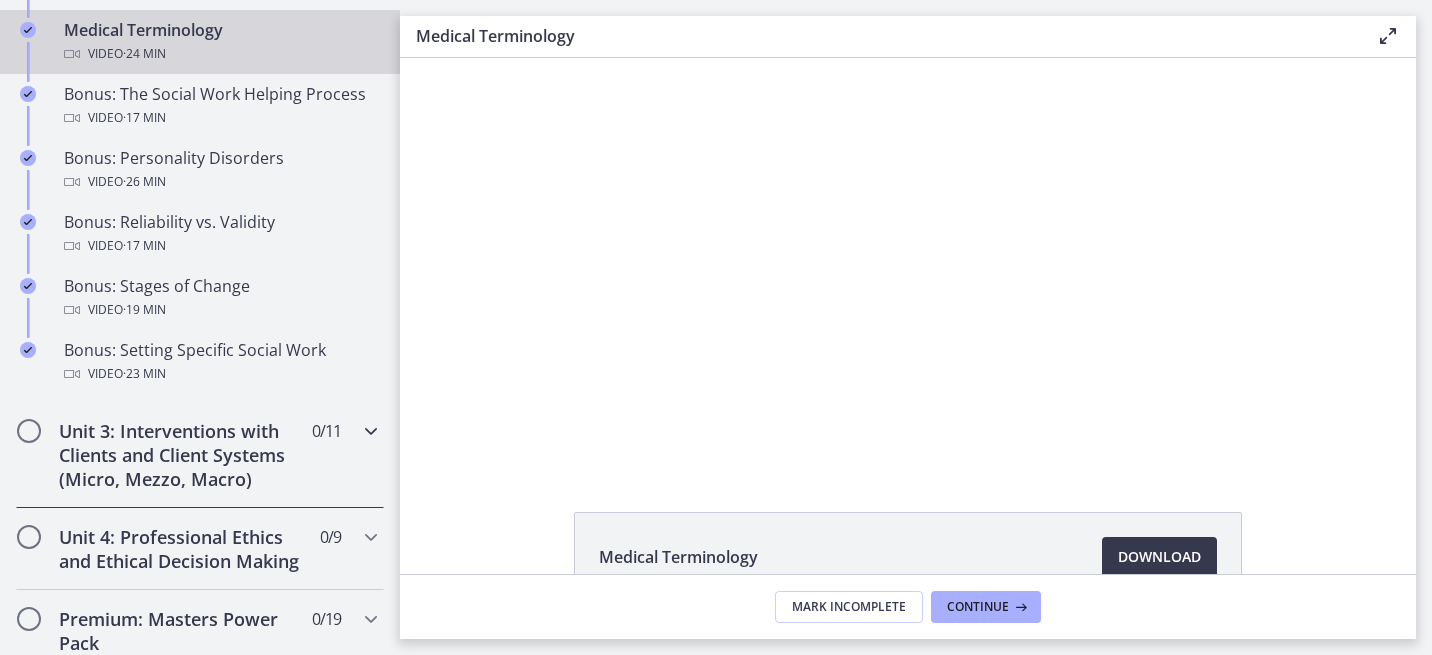 click on "0  /  11
Completed" at bounding box center (326, 431) 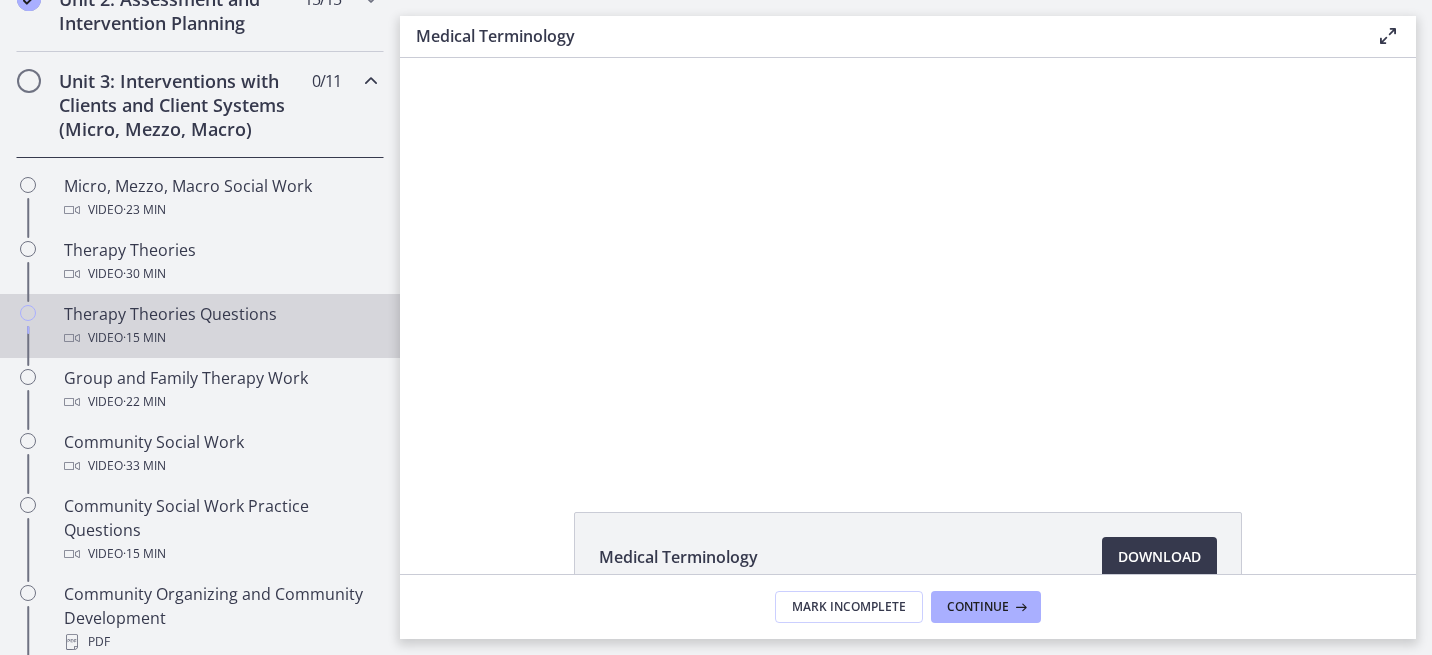 scroll, scrollTop: 730, scrollLeft: 0, axis: vertical 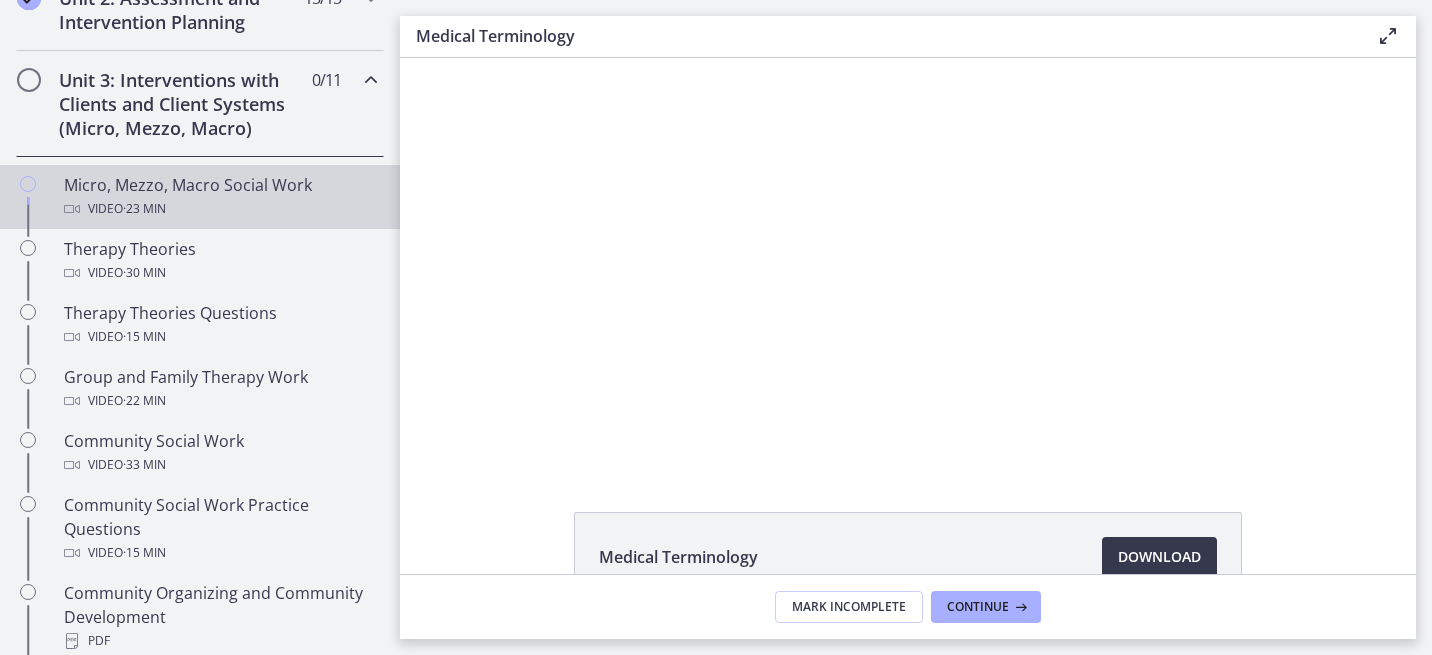 click on "Video
·  23 min" at bounding box center (220, 209) 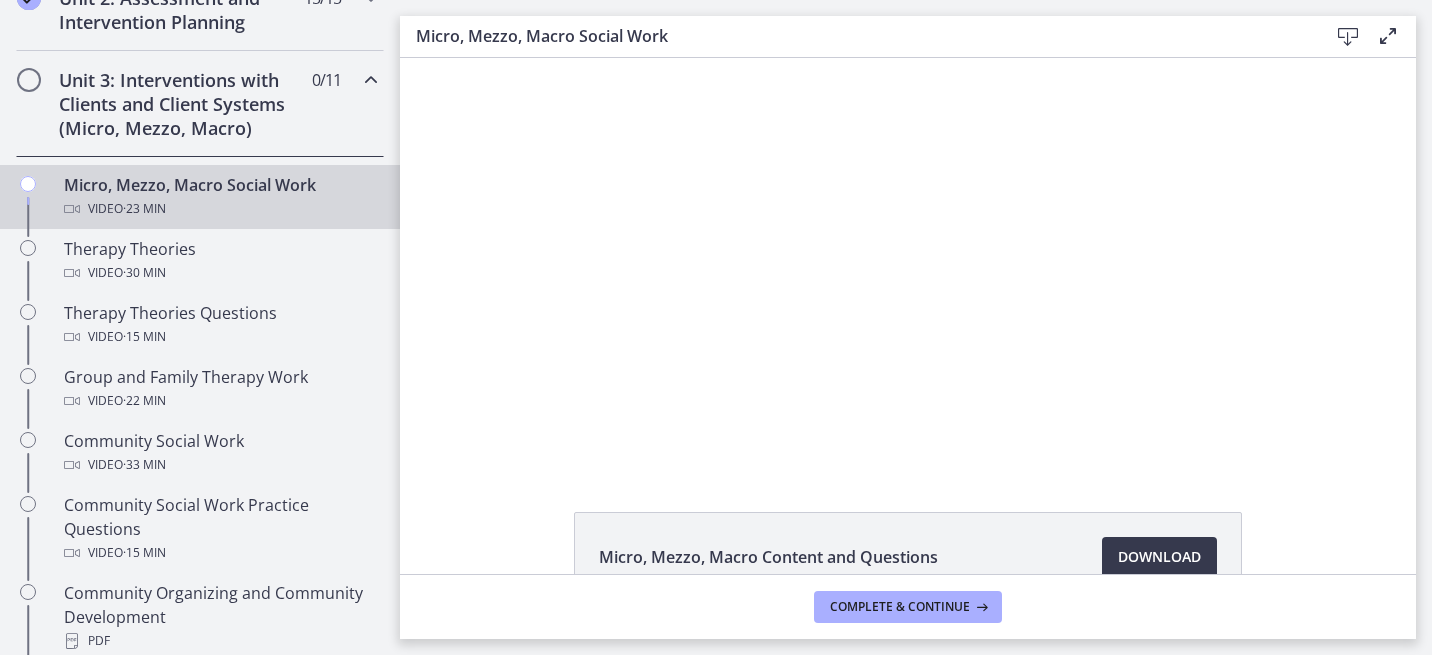 scroll, scrollTop: 0, scrollLeft: 0, axis: both 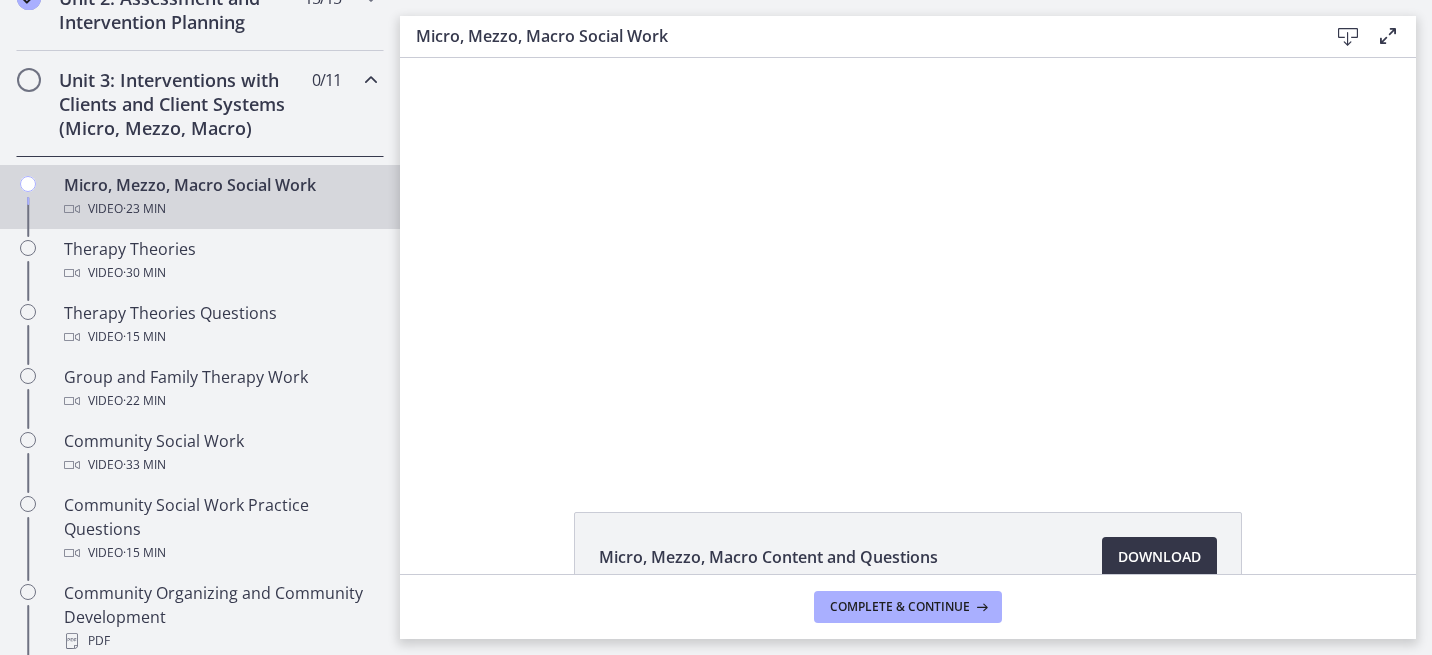 click on "Download
Opens in a new window" at bounding box center (1159, 557) 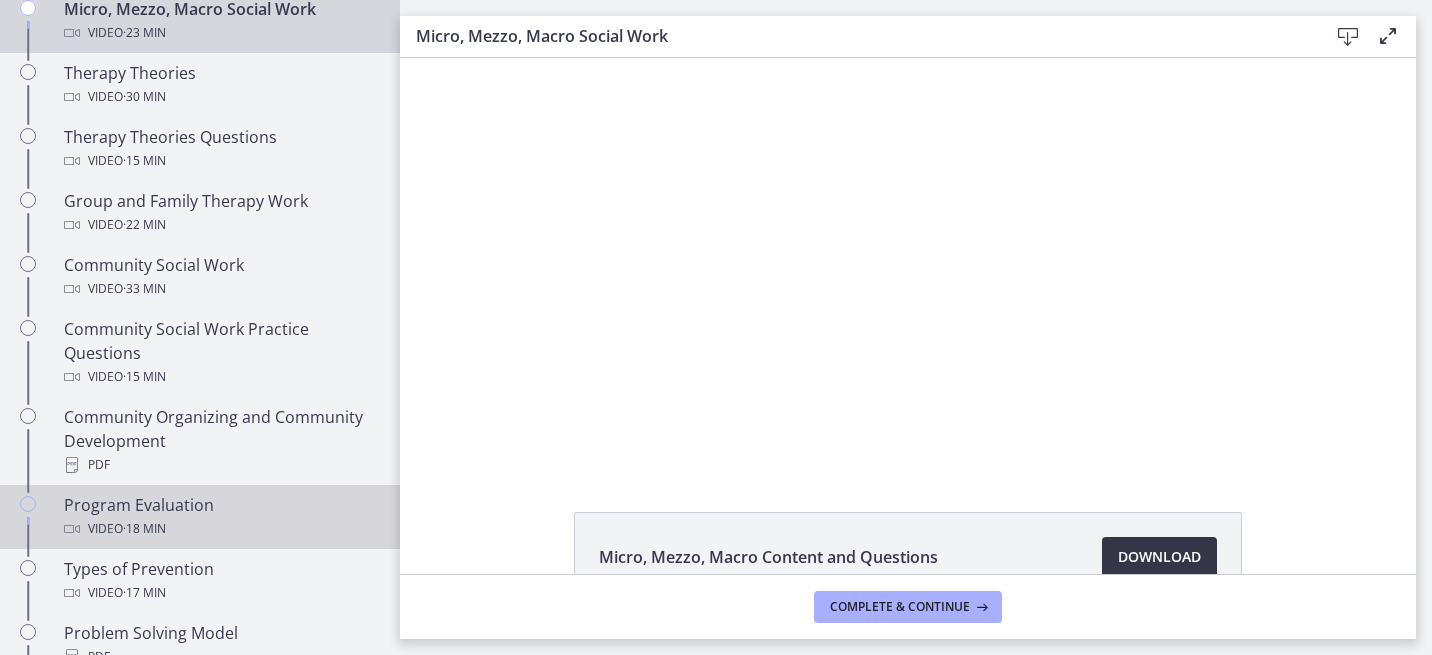 scroll, scrollTop: 904, scrollLeft: 0, axis: vertical 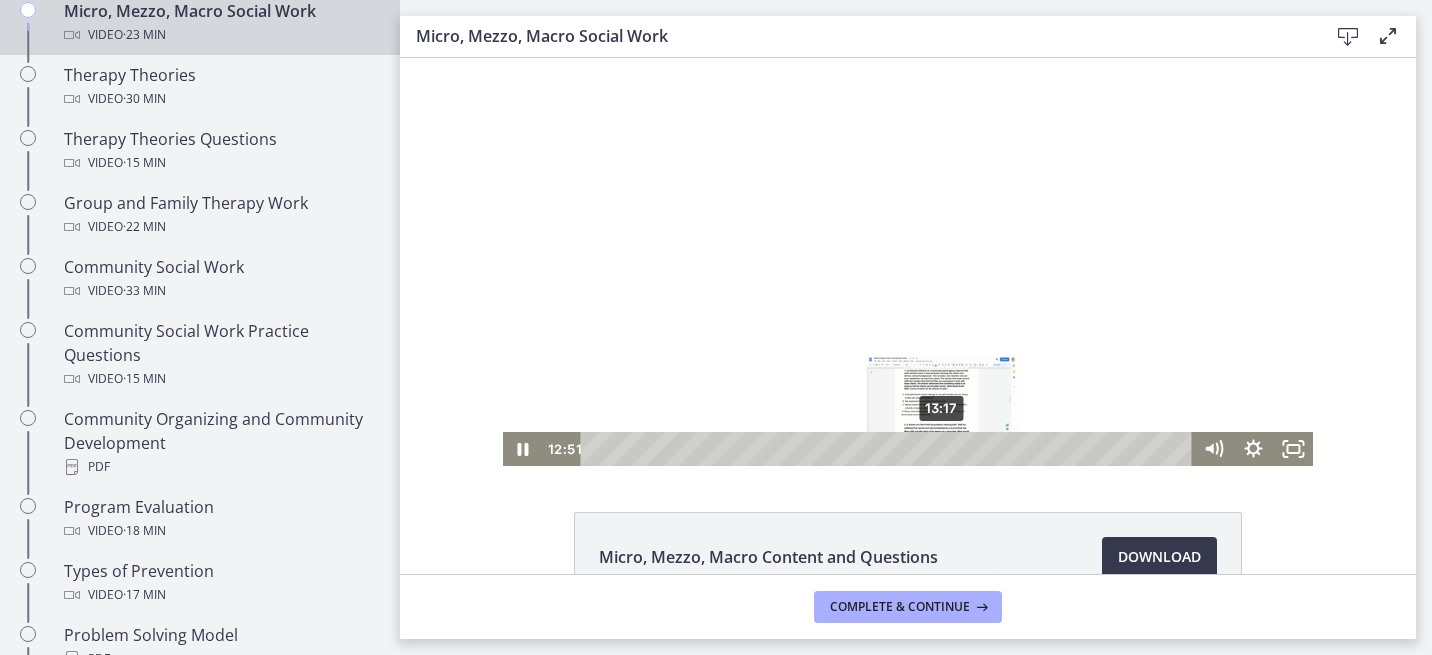 click on "13:17" at bounding box center (889, 449) 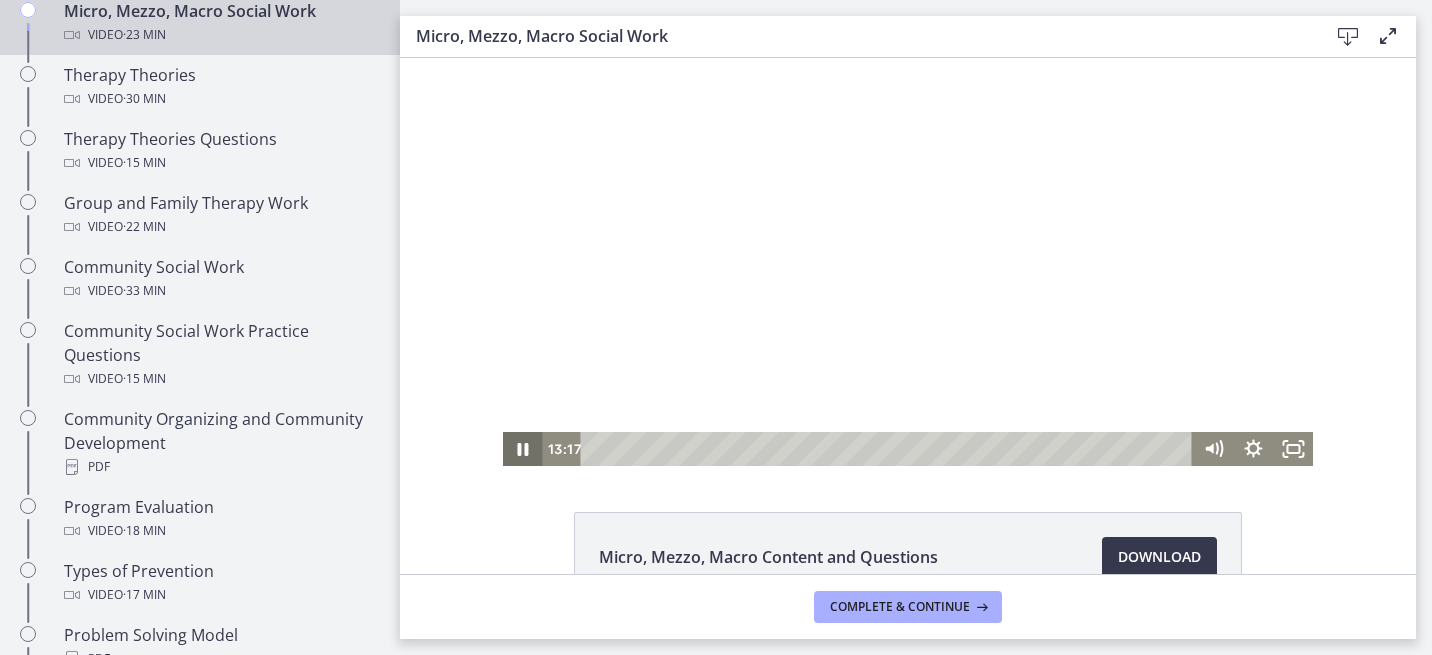 click 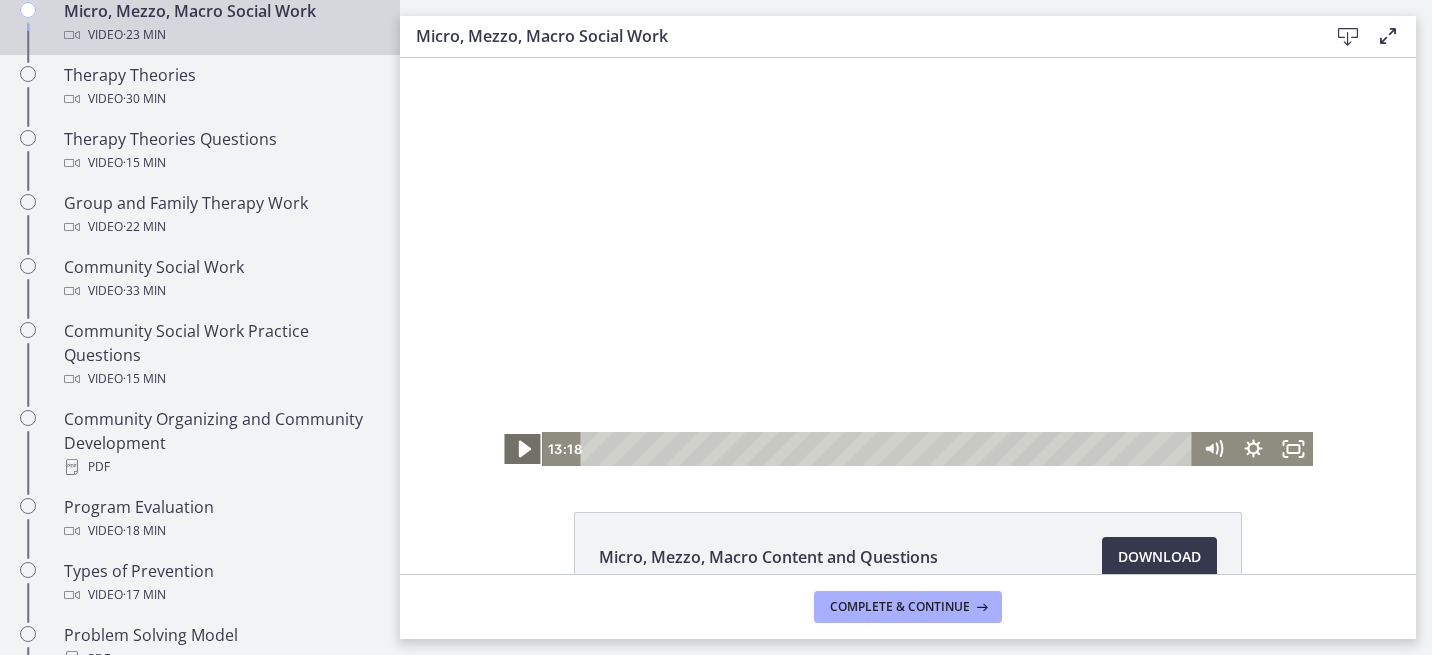 click 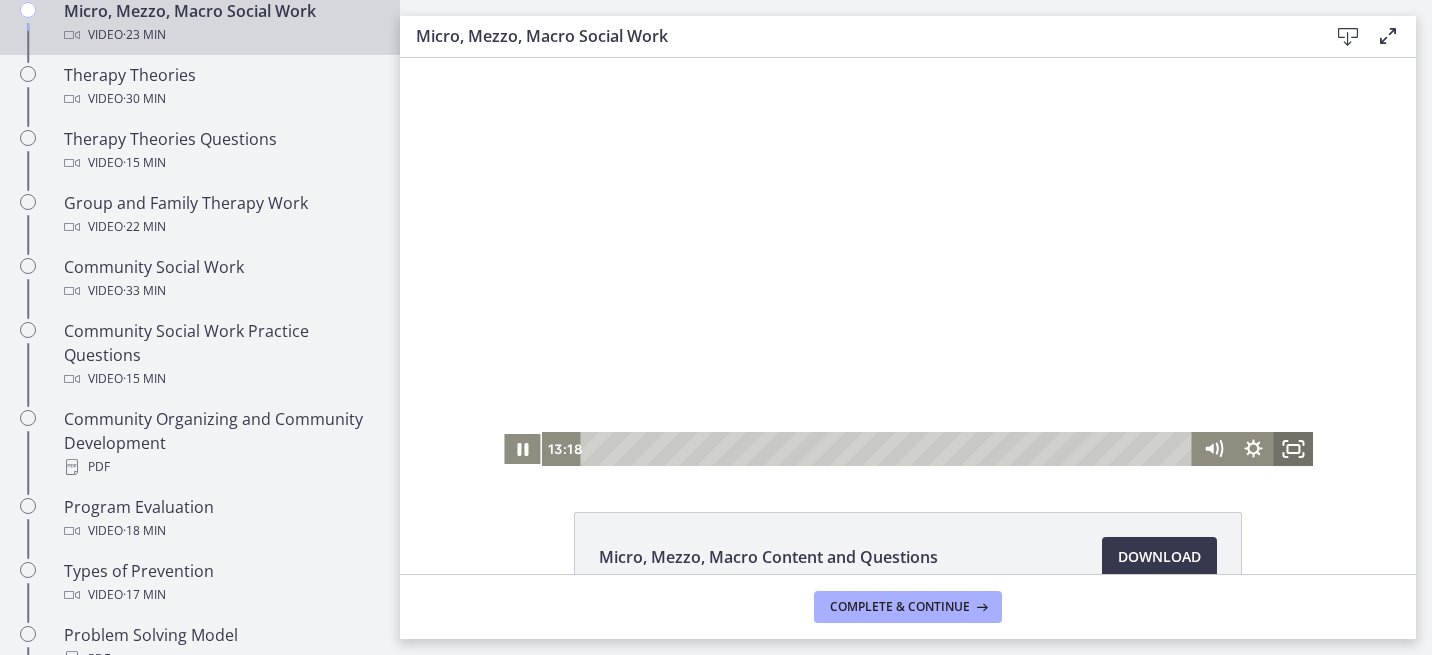 click 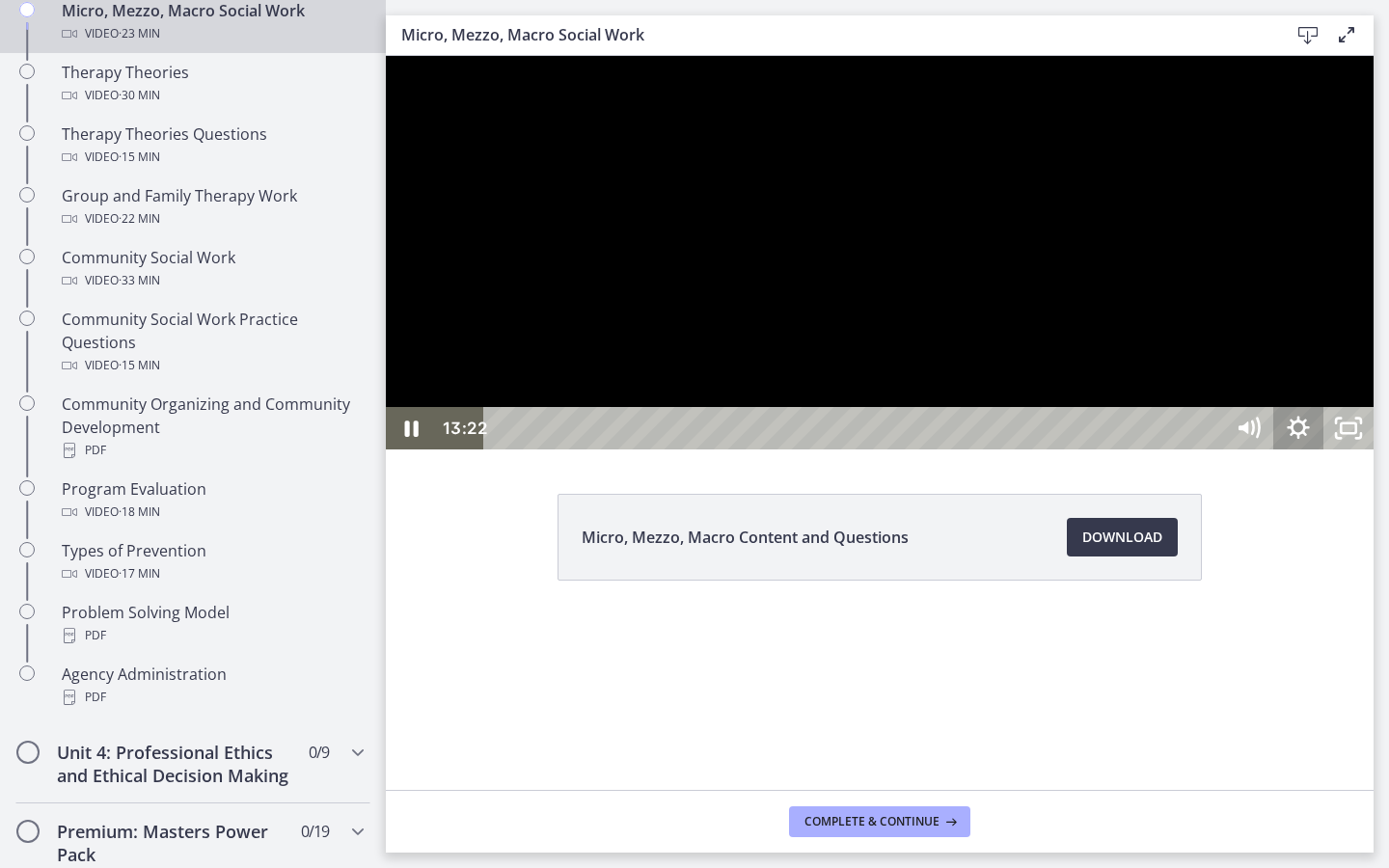 click 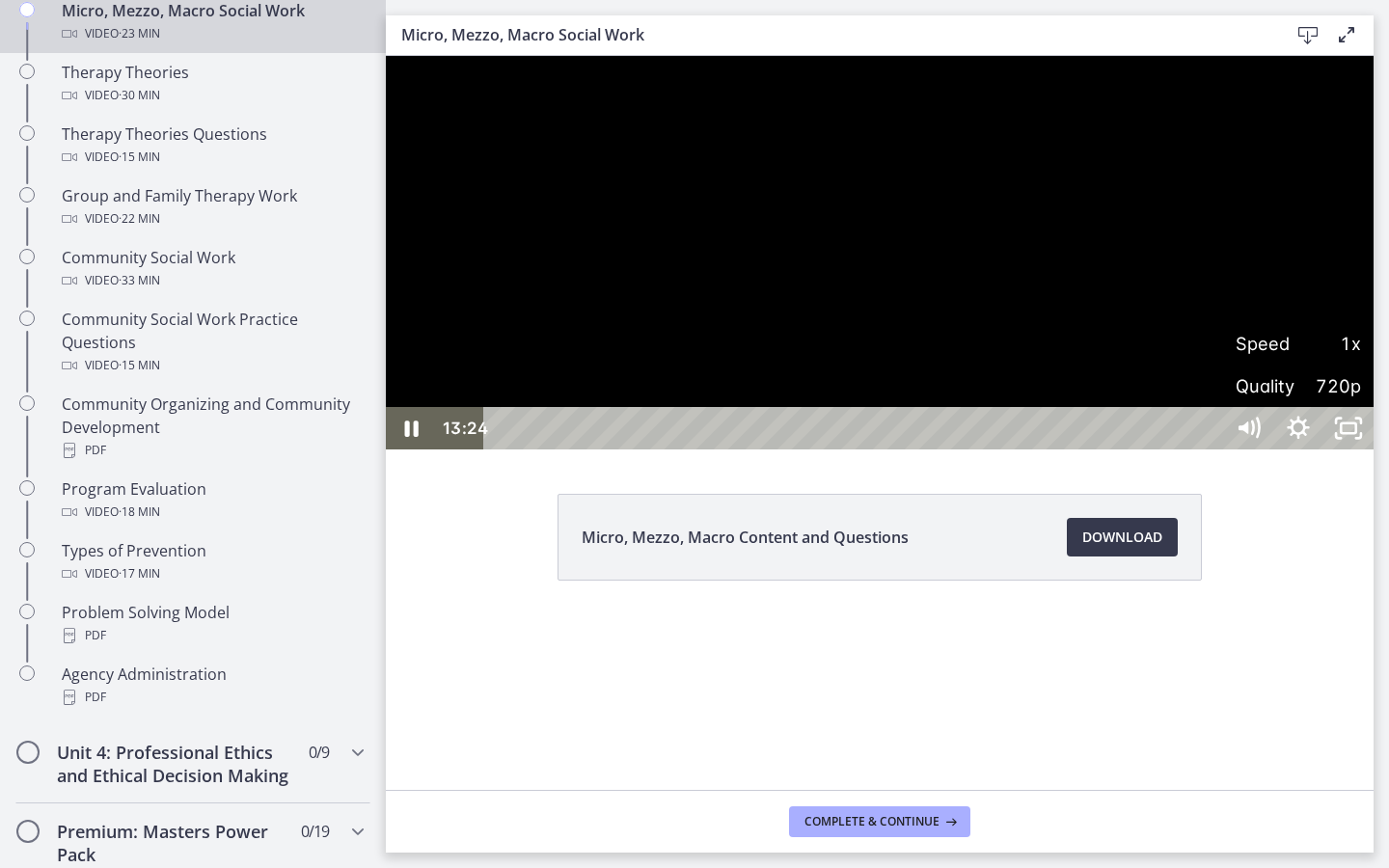 click on "1x" at bounding box center (1329, 343) 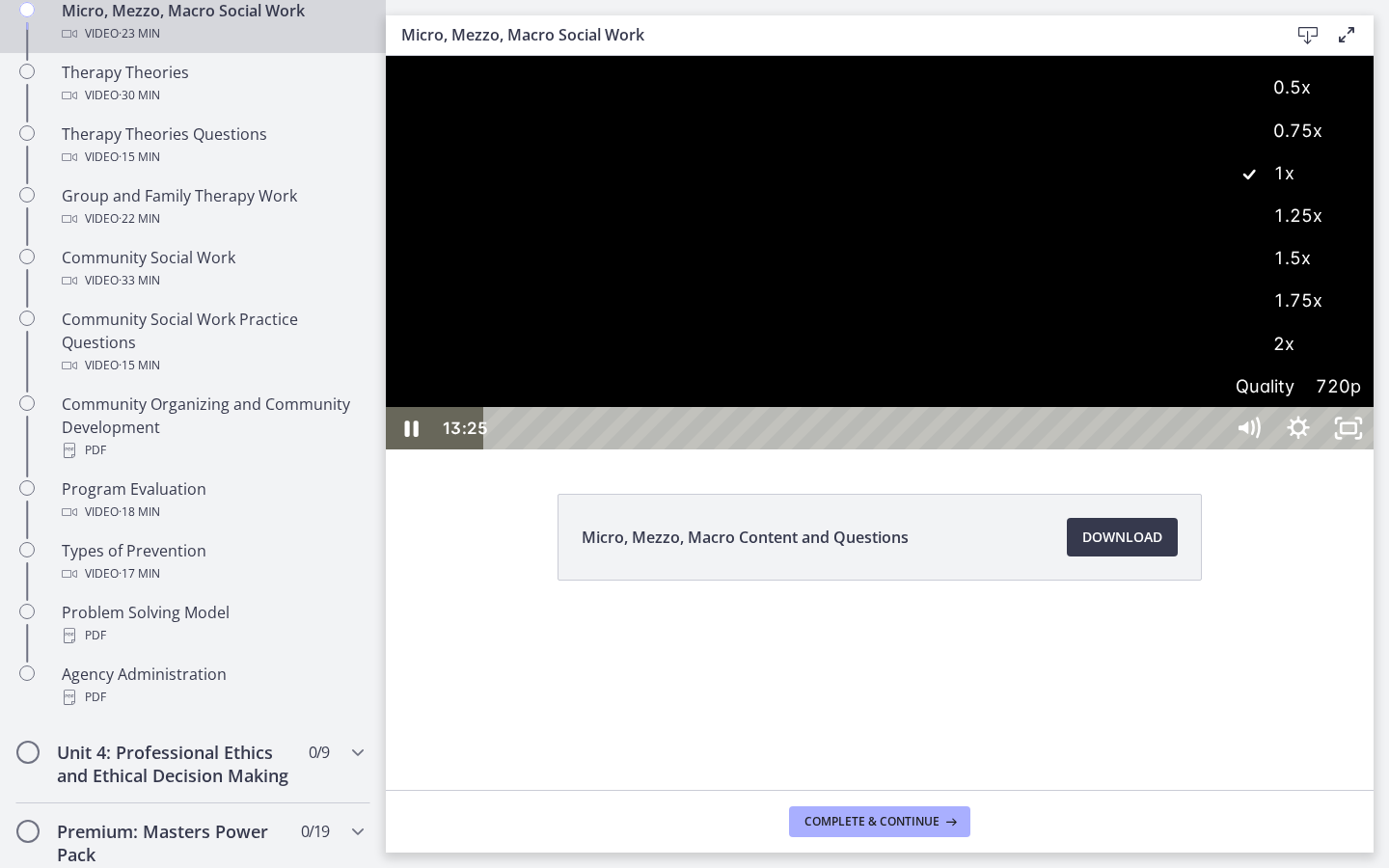 click on "1.5x" at bounding box center [1298, 258] 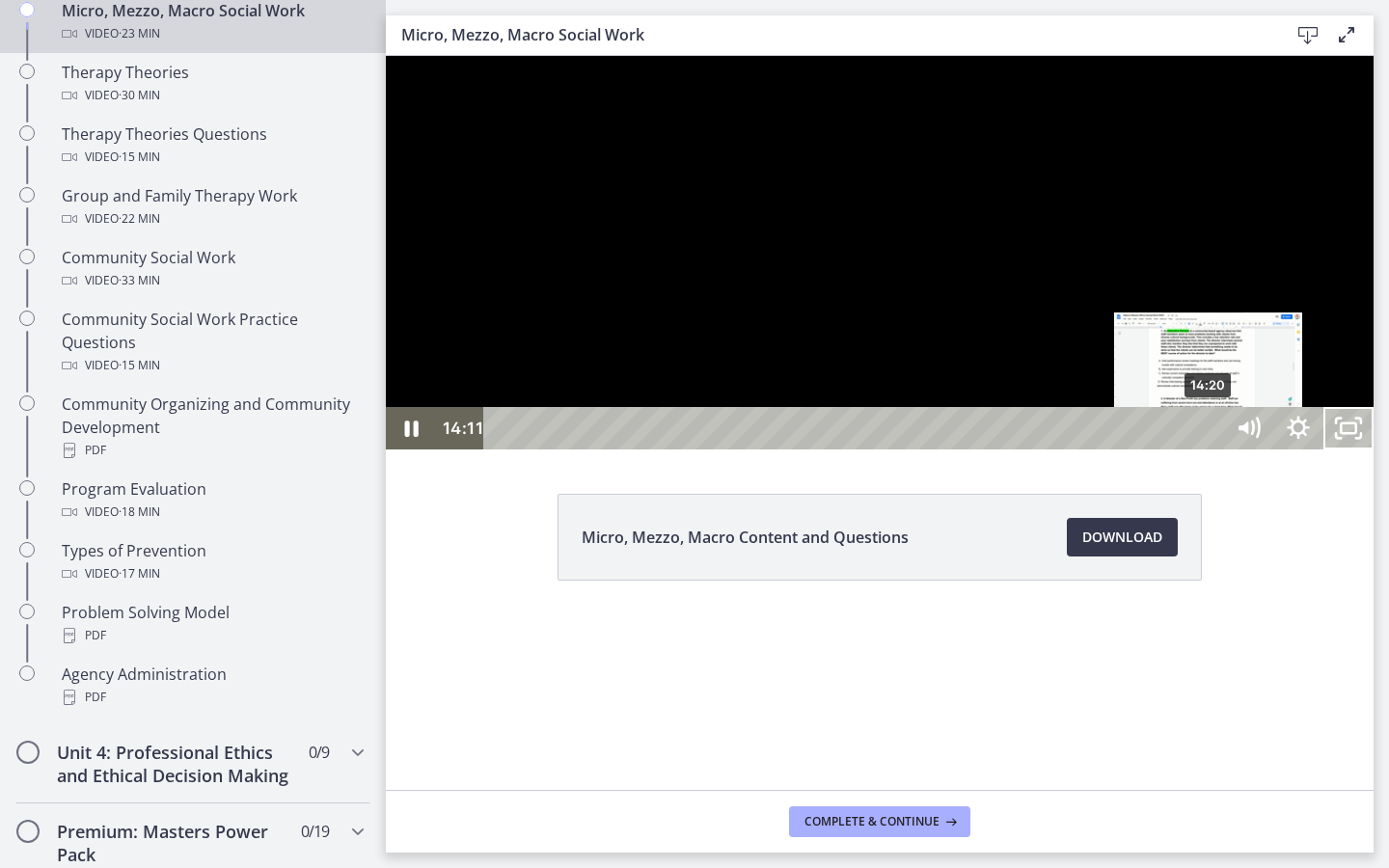 click on "14:20" at bounding box center [857, 428] 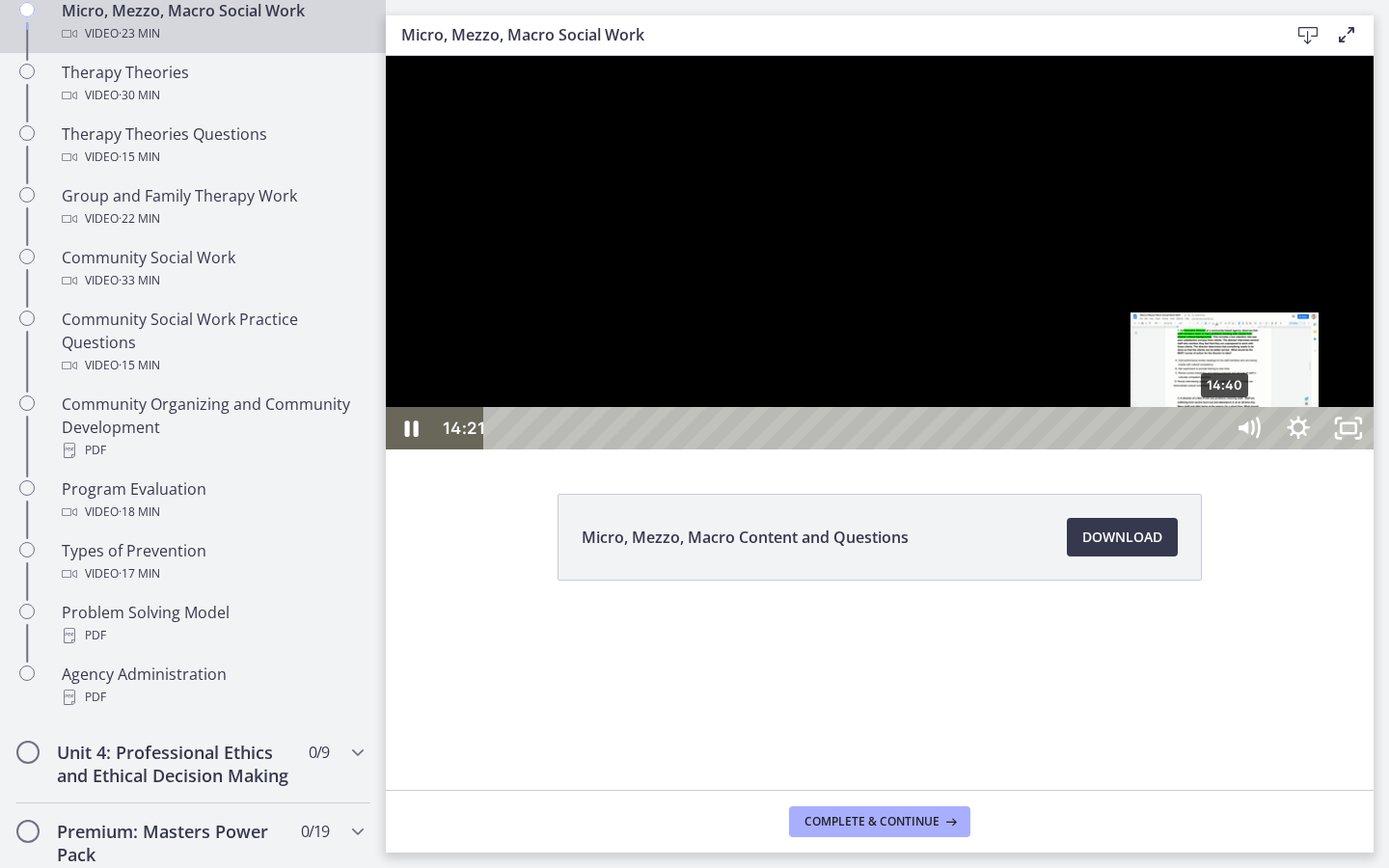 click on "14:40" at bounding box center [857, 428] 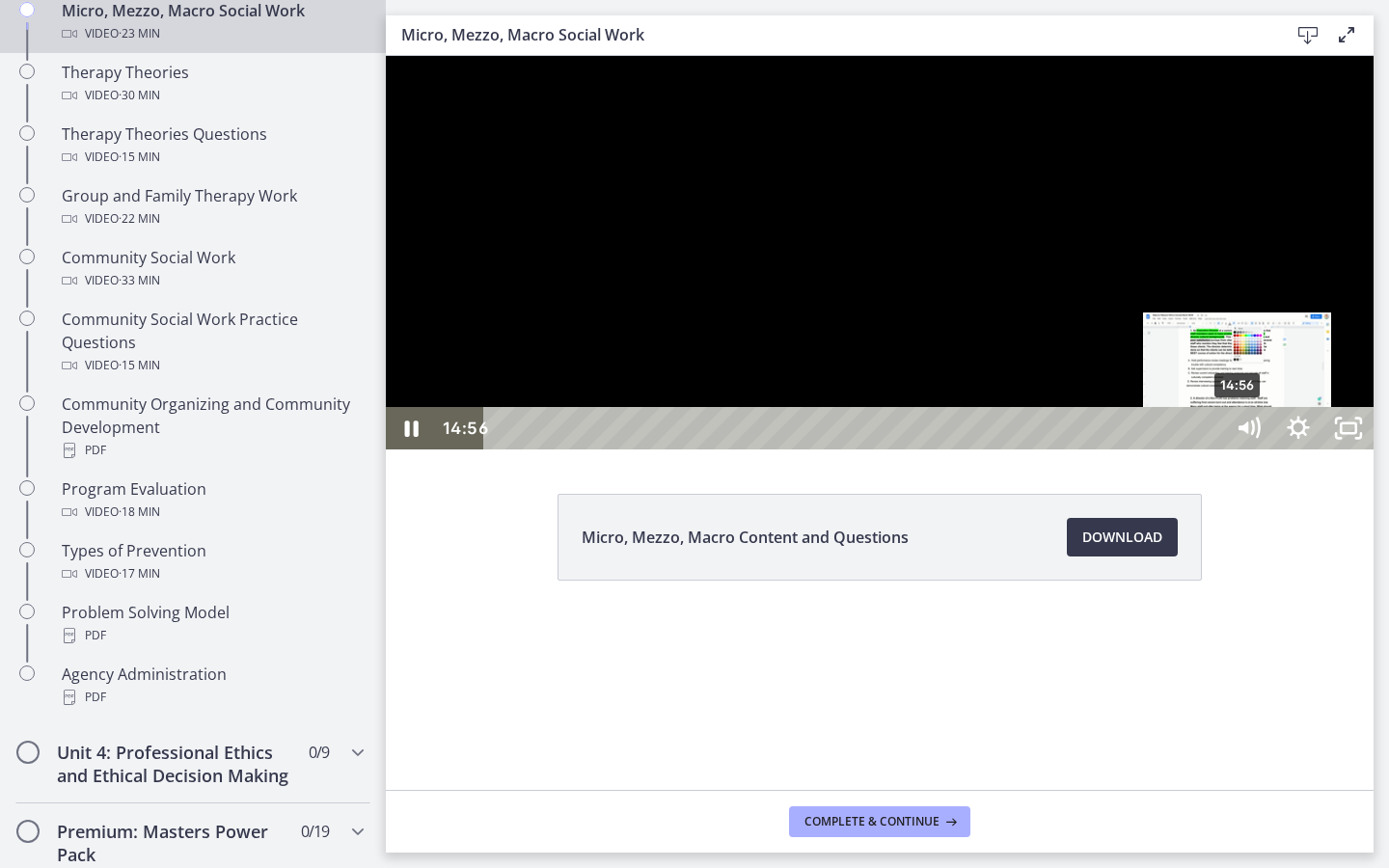 click on "14:56" at bounding box center (857, 428) 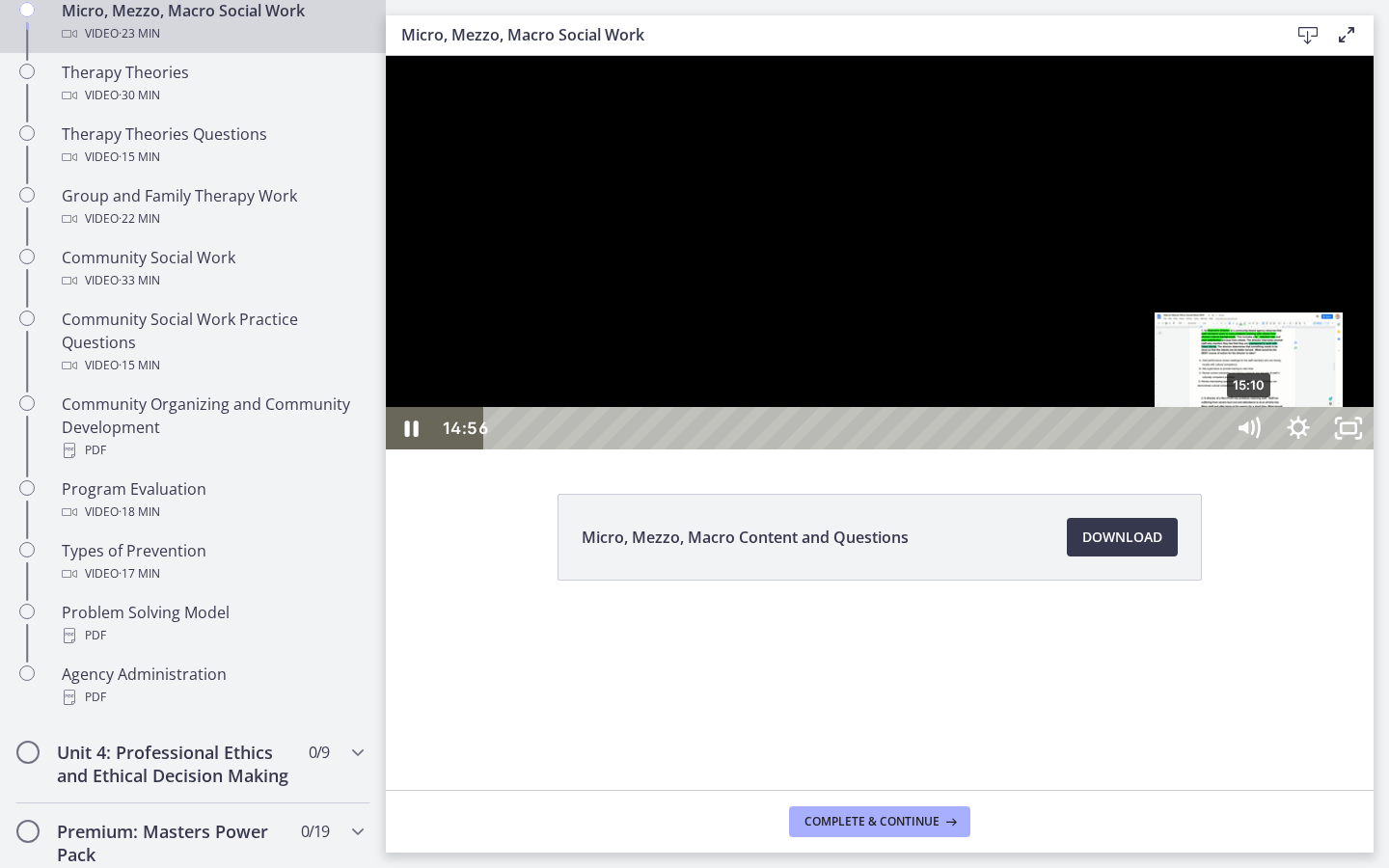 click on "15:10" at bounding box center (857, 428) 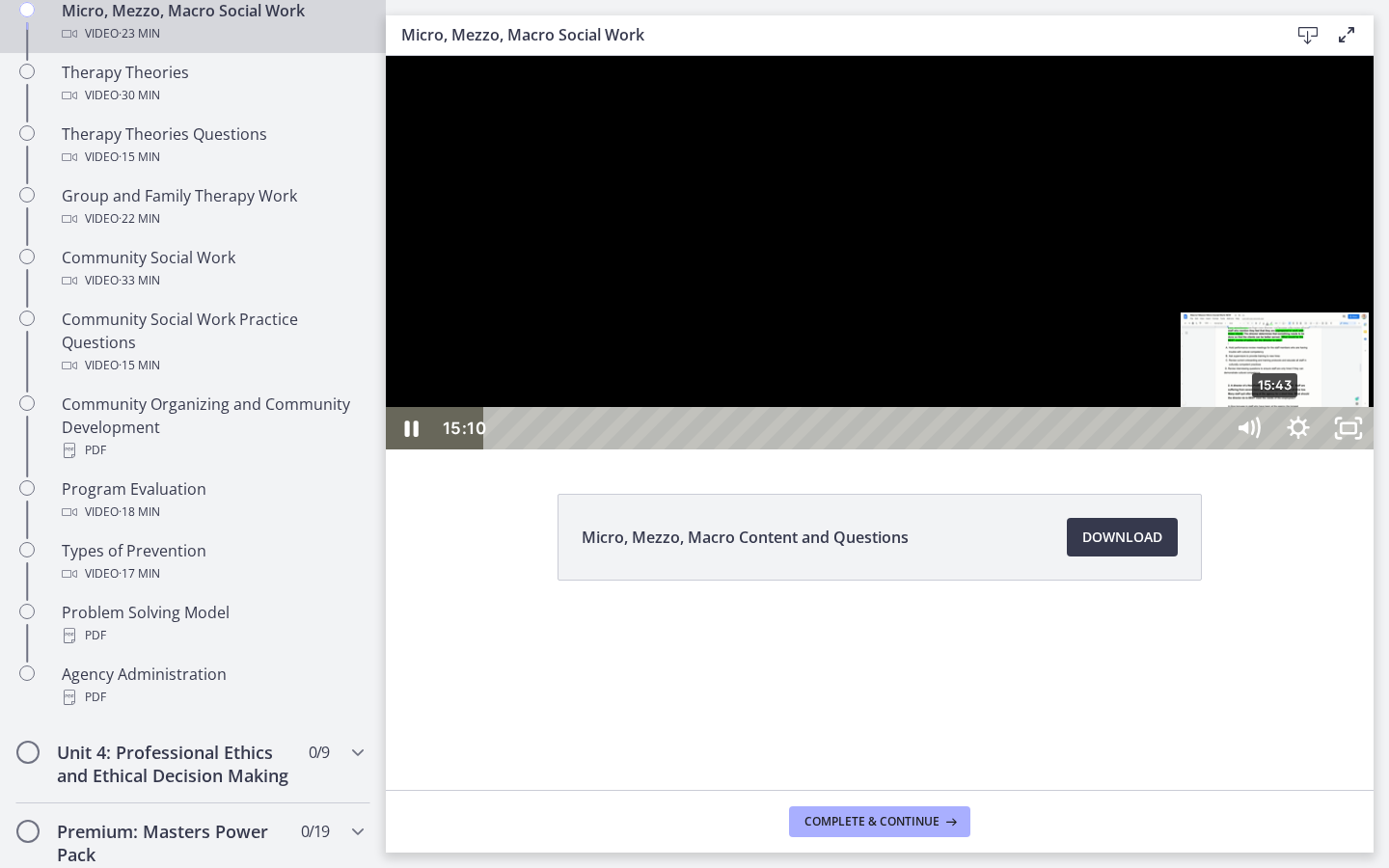 click on "15:43" at bounding box center (857, 428) 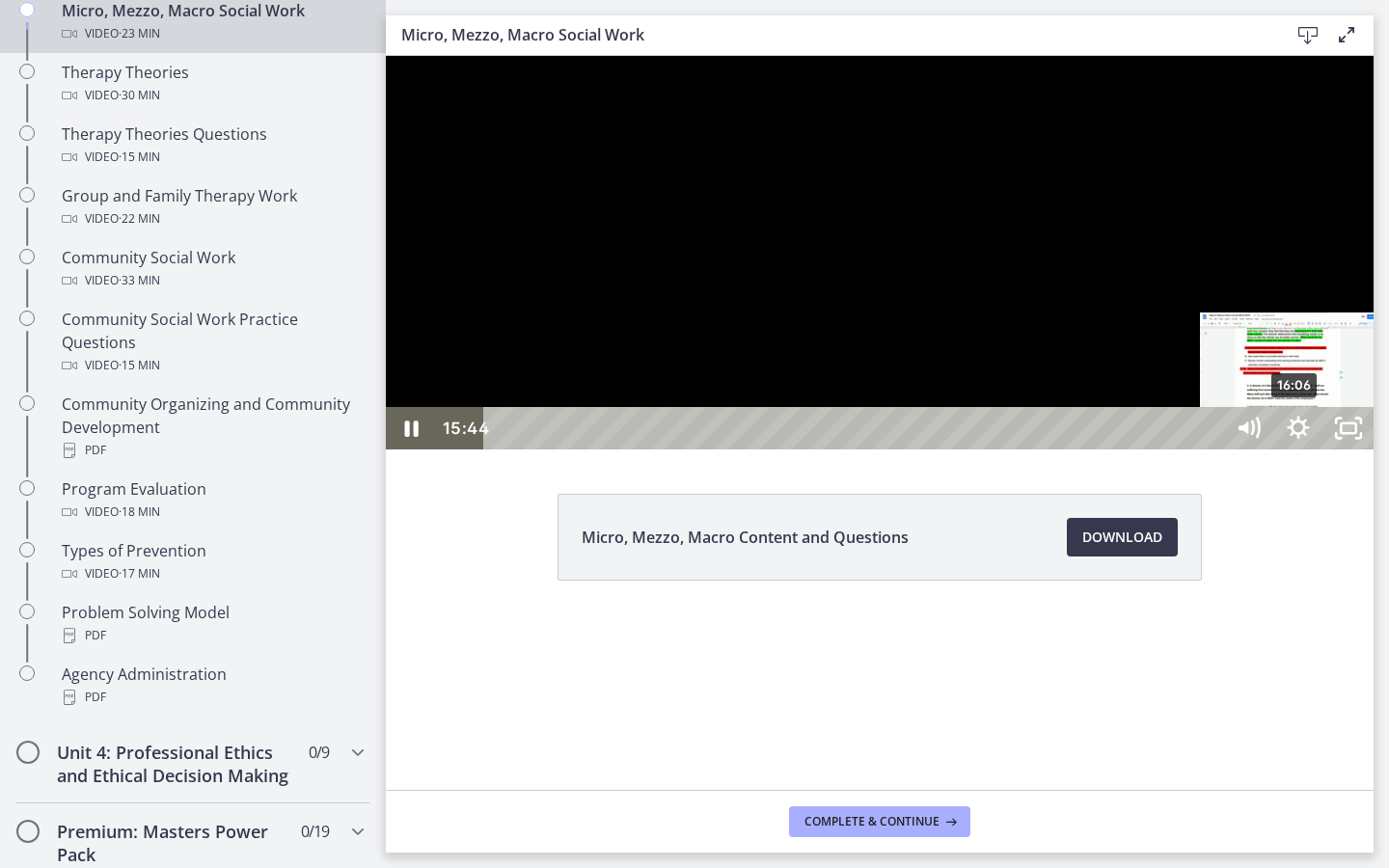 click on "16:06" at bounding box center [857, 428] 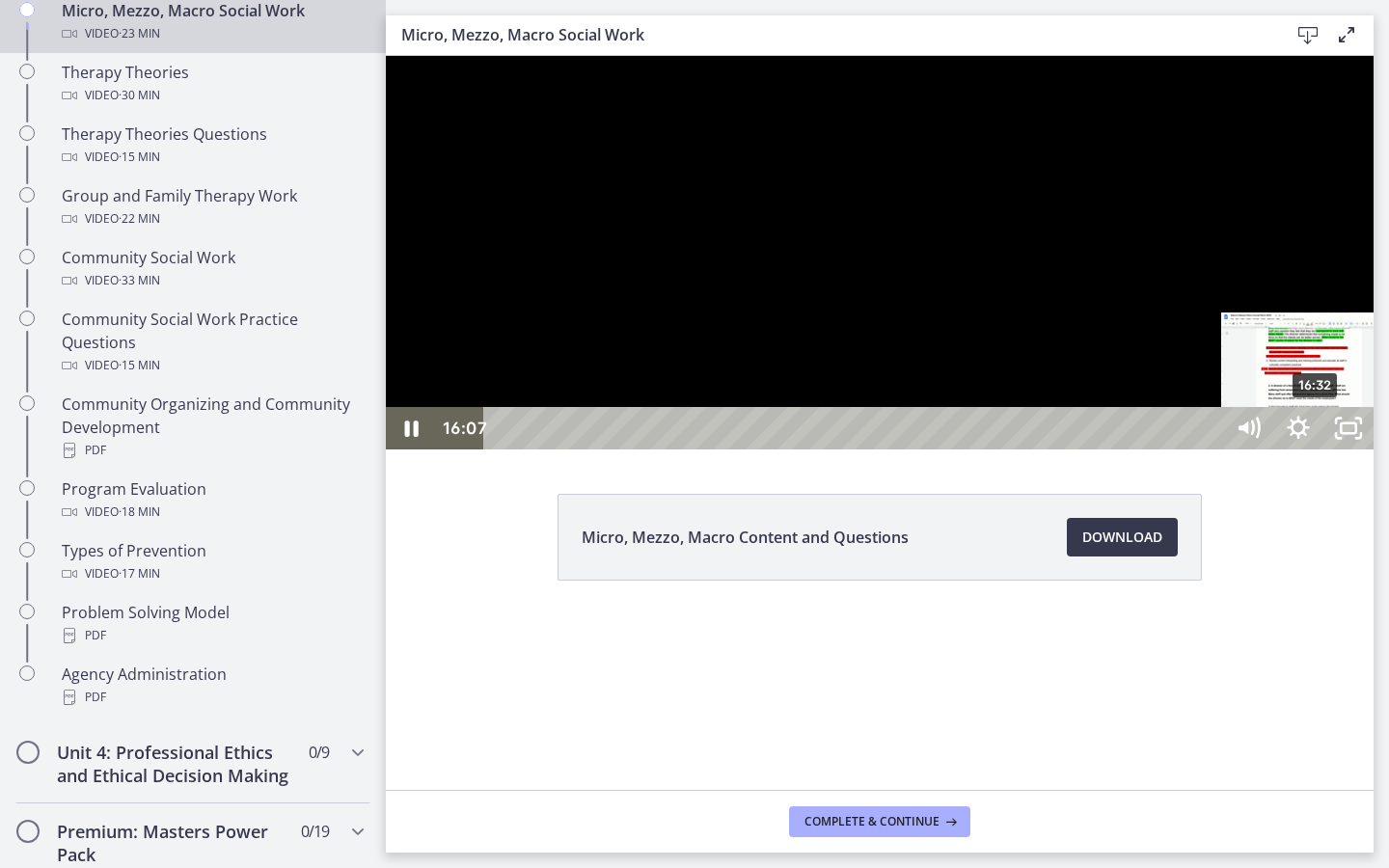 click on "16:32" at bounding box center [857, 428] 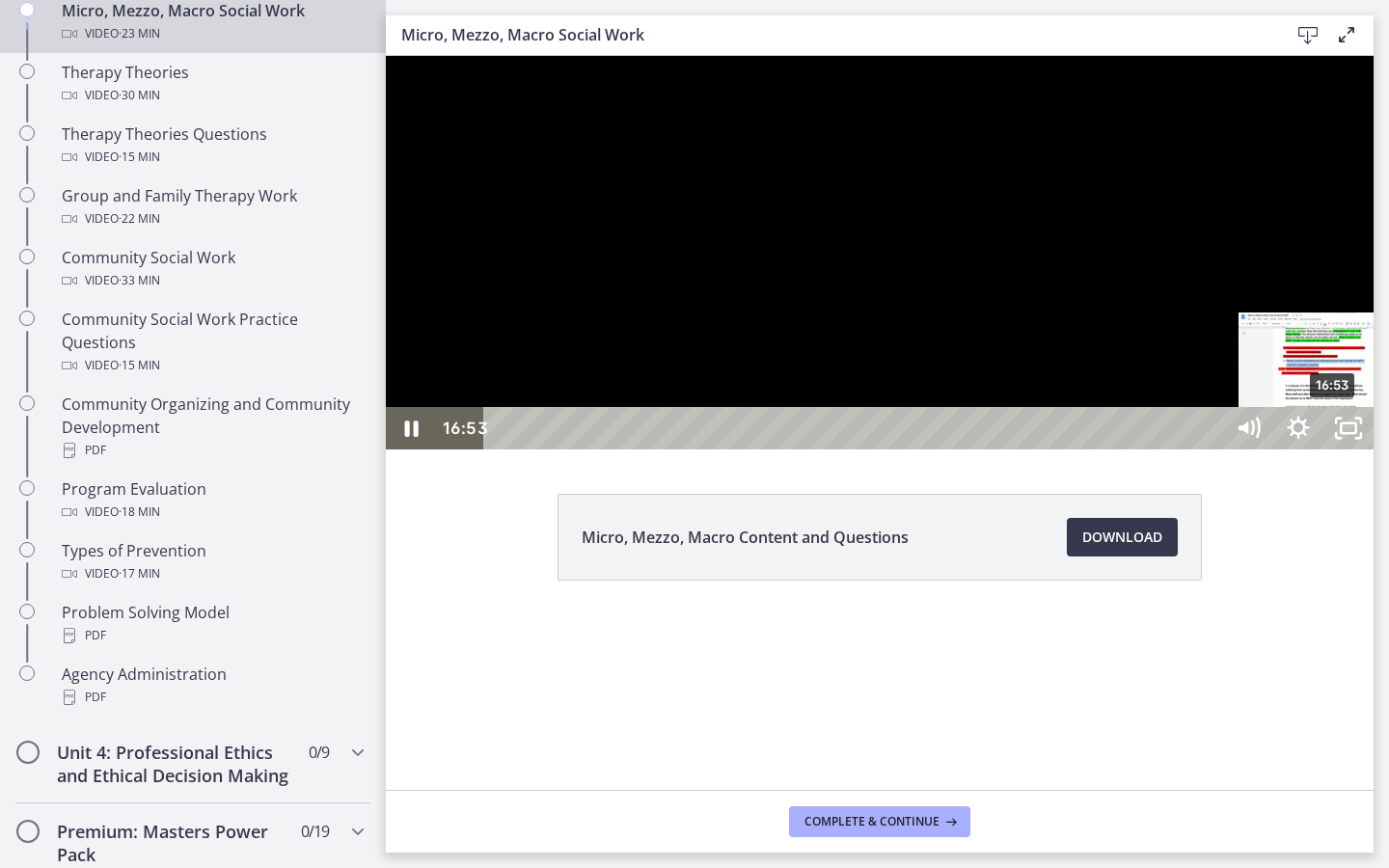 click on "16:53" at bounding box center [857, 428] 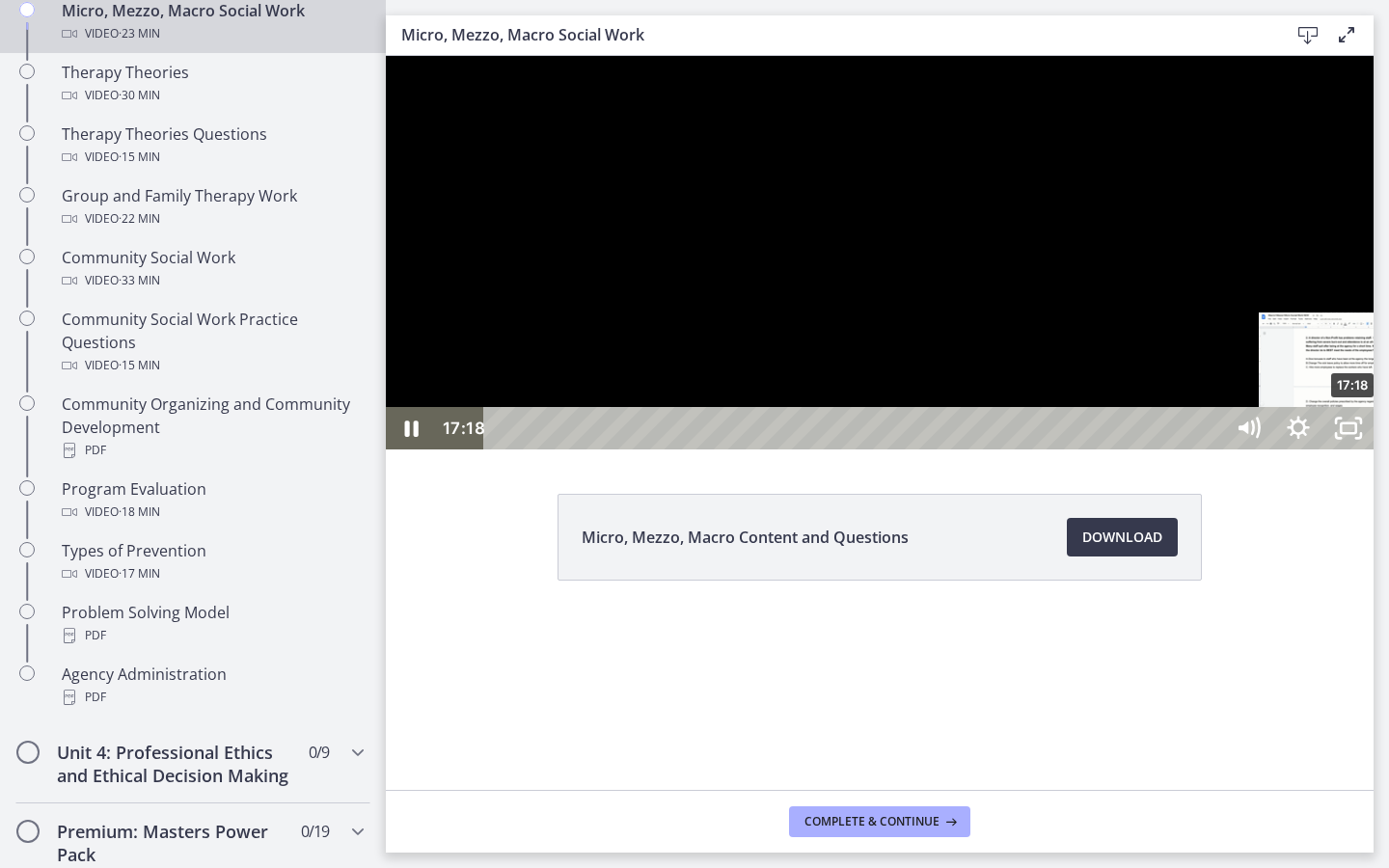 click on "17:18" at bounding box center [857, 428] 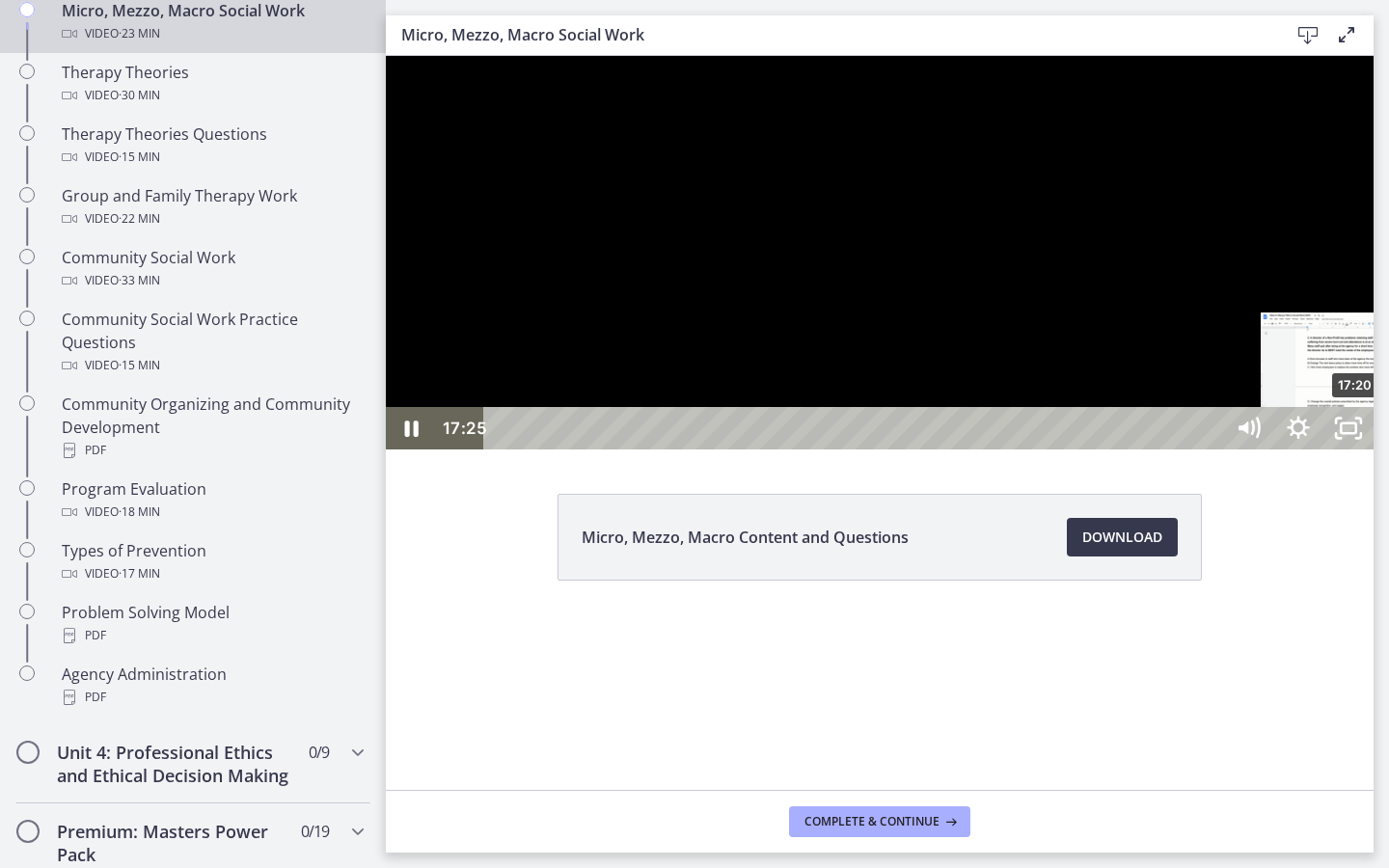 click at bounding box center [1358, 428] 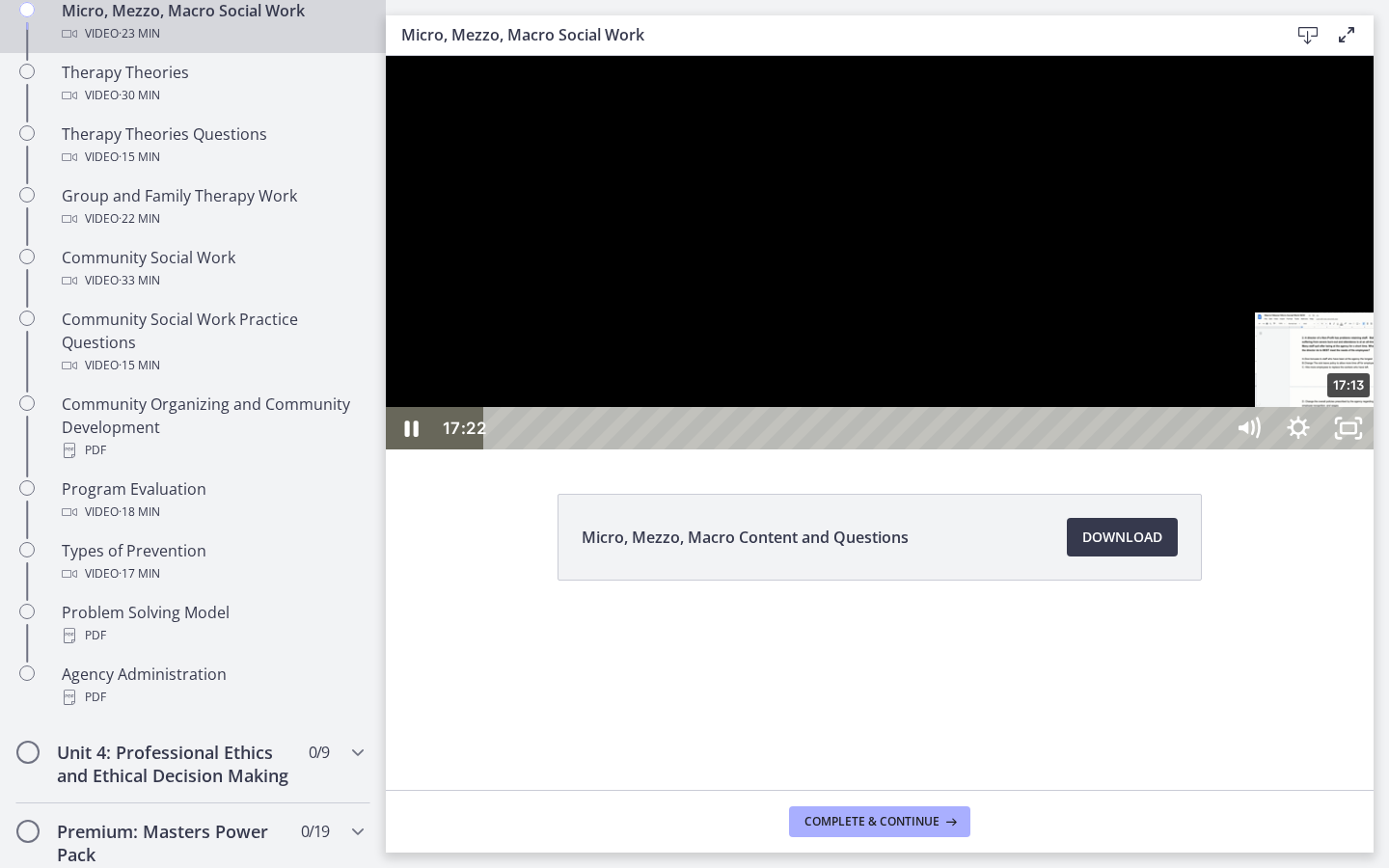 click at bounding box center [1356, 428] 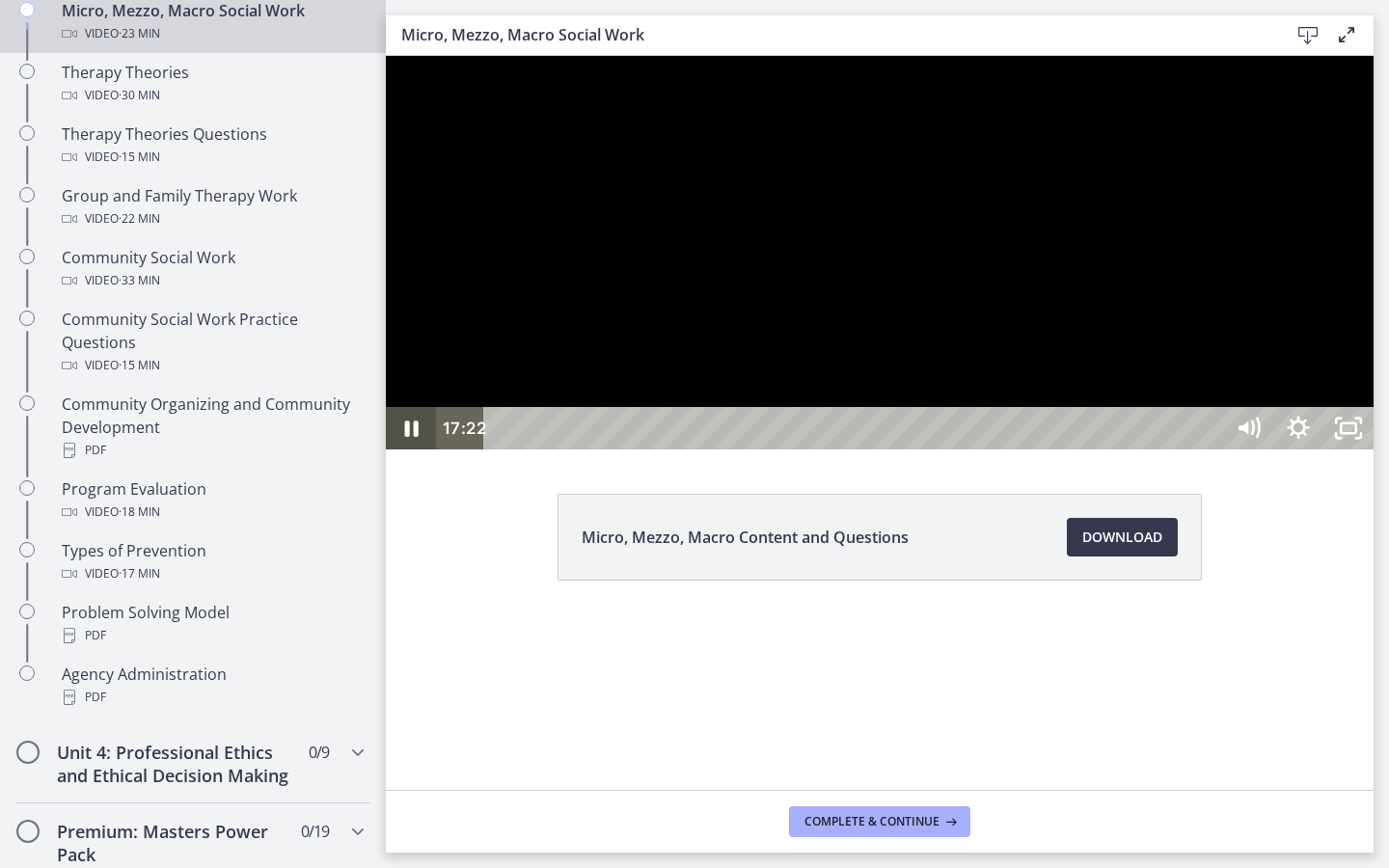 click 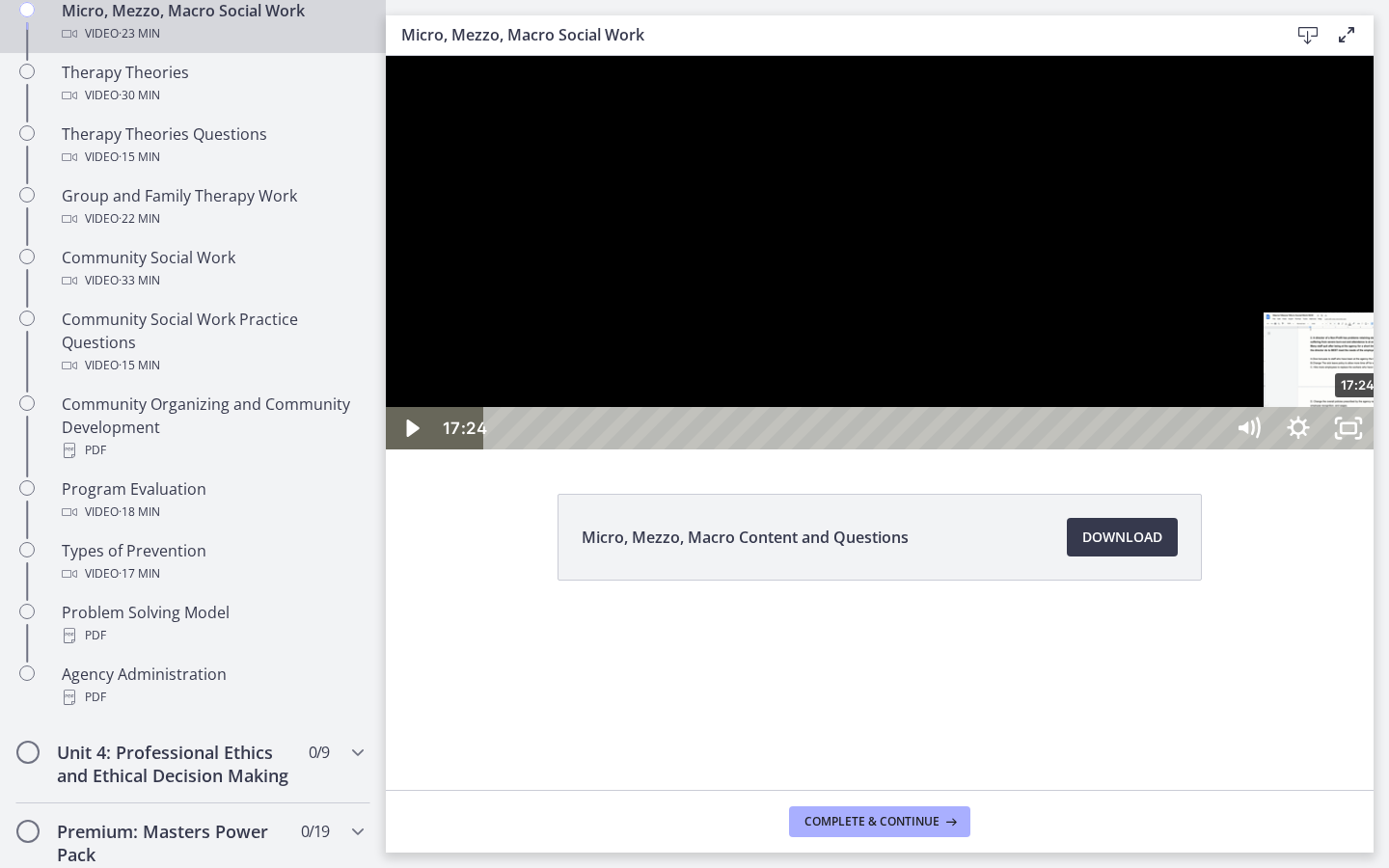 click at bounding box center [1357, 428] 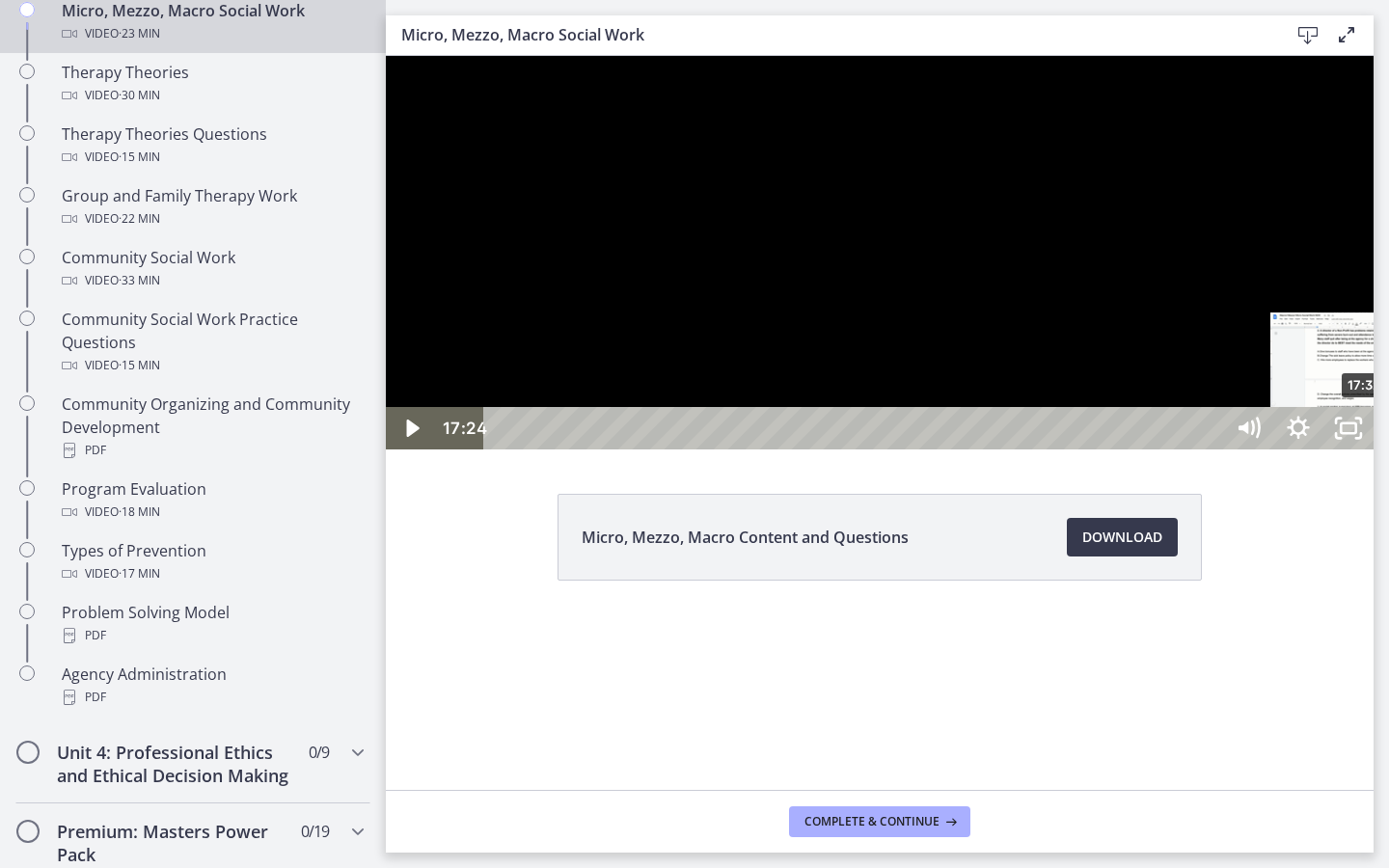 click on "17:32" at bounding box center (857, 428) 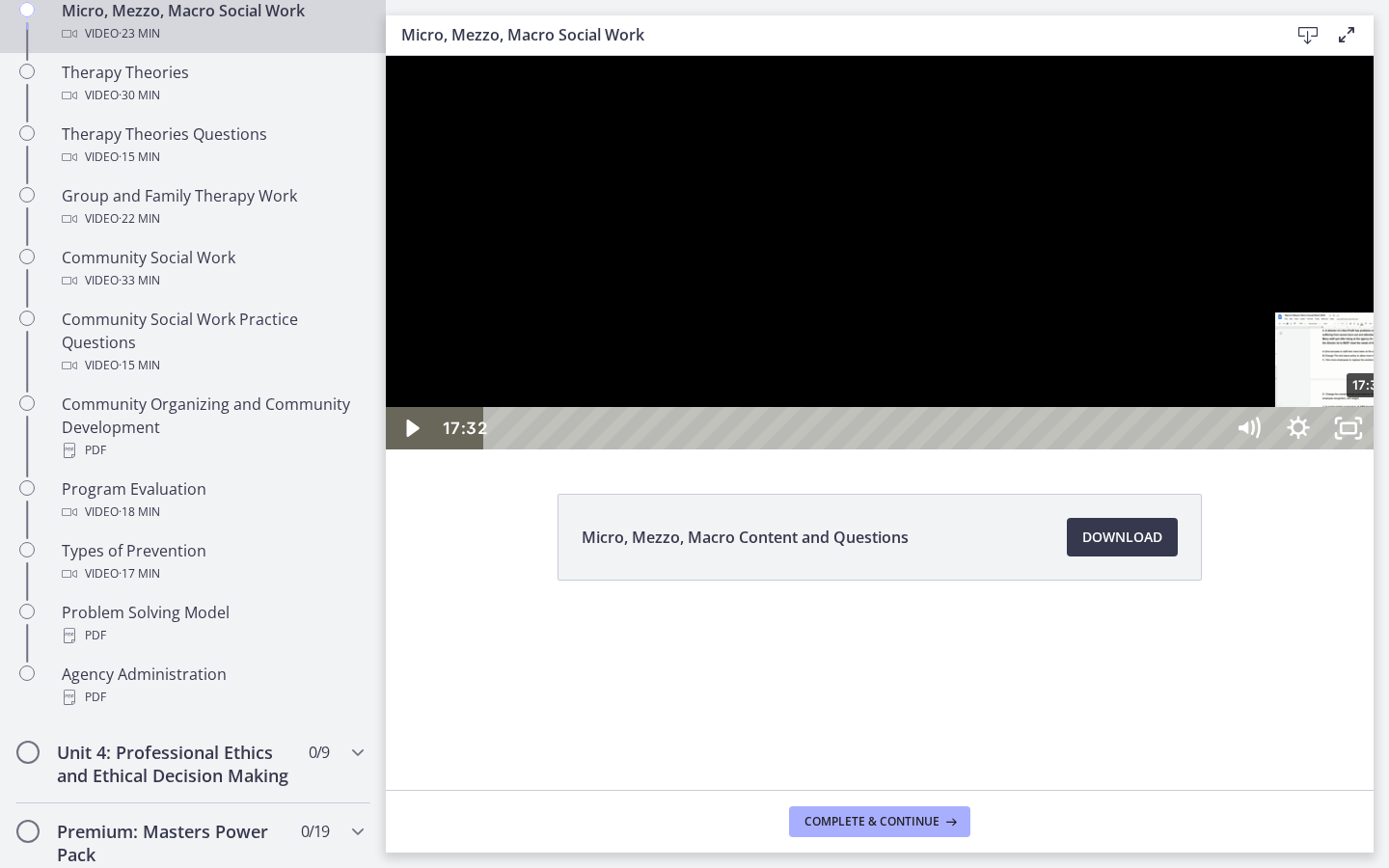 click on "17:38" at bounding box center (857, 428) 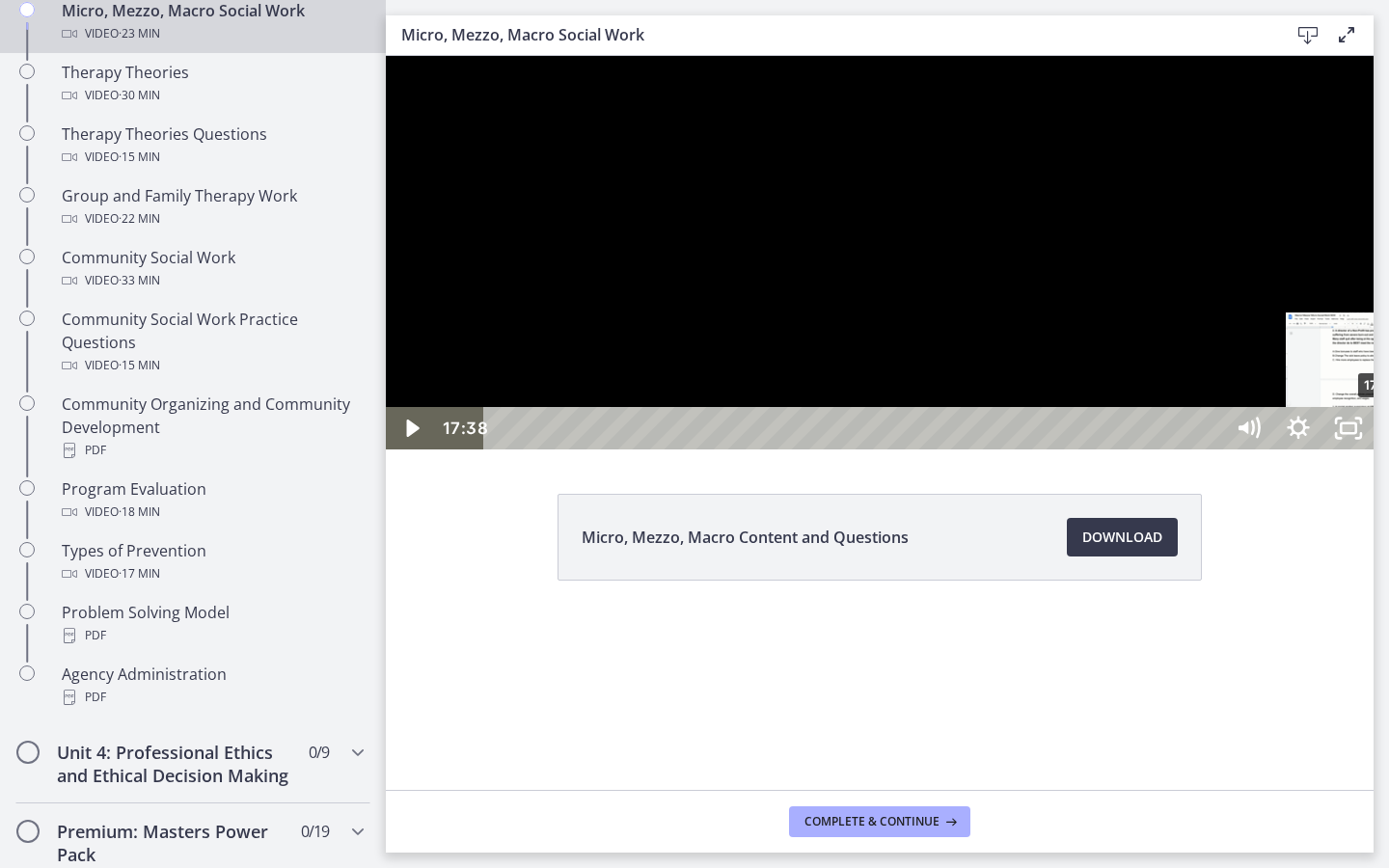 click on "17:51" at bounding box center [857, 428] 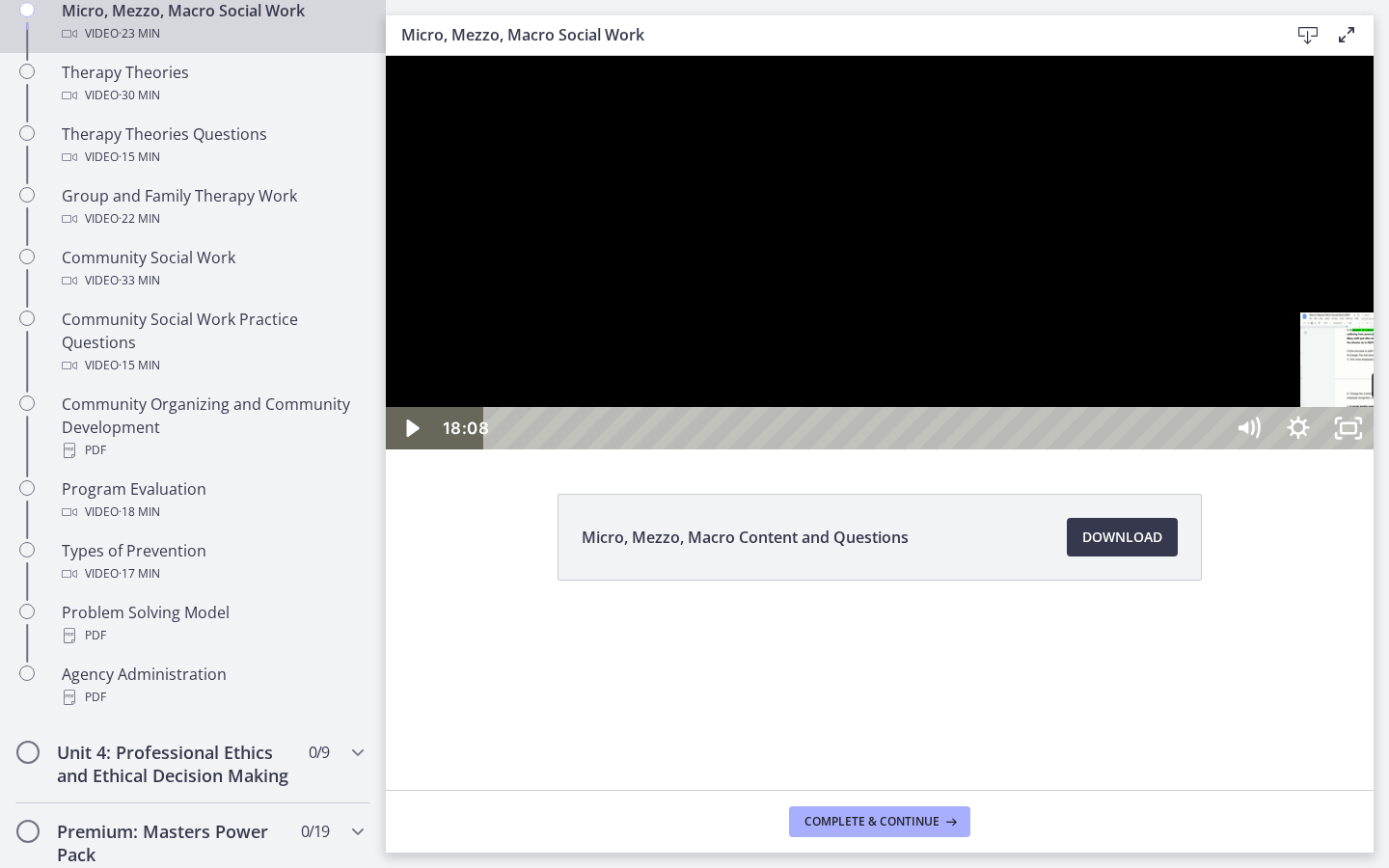click on "18:08" at bounding box center [857, 428] 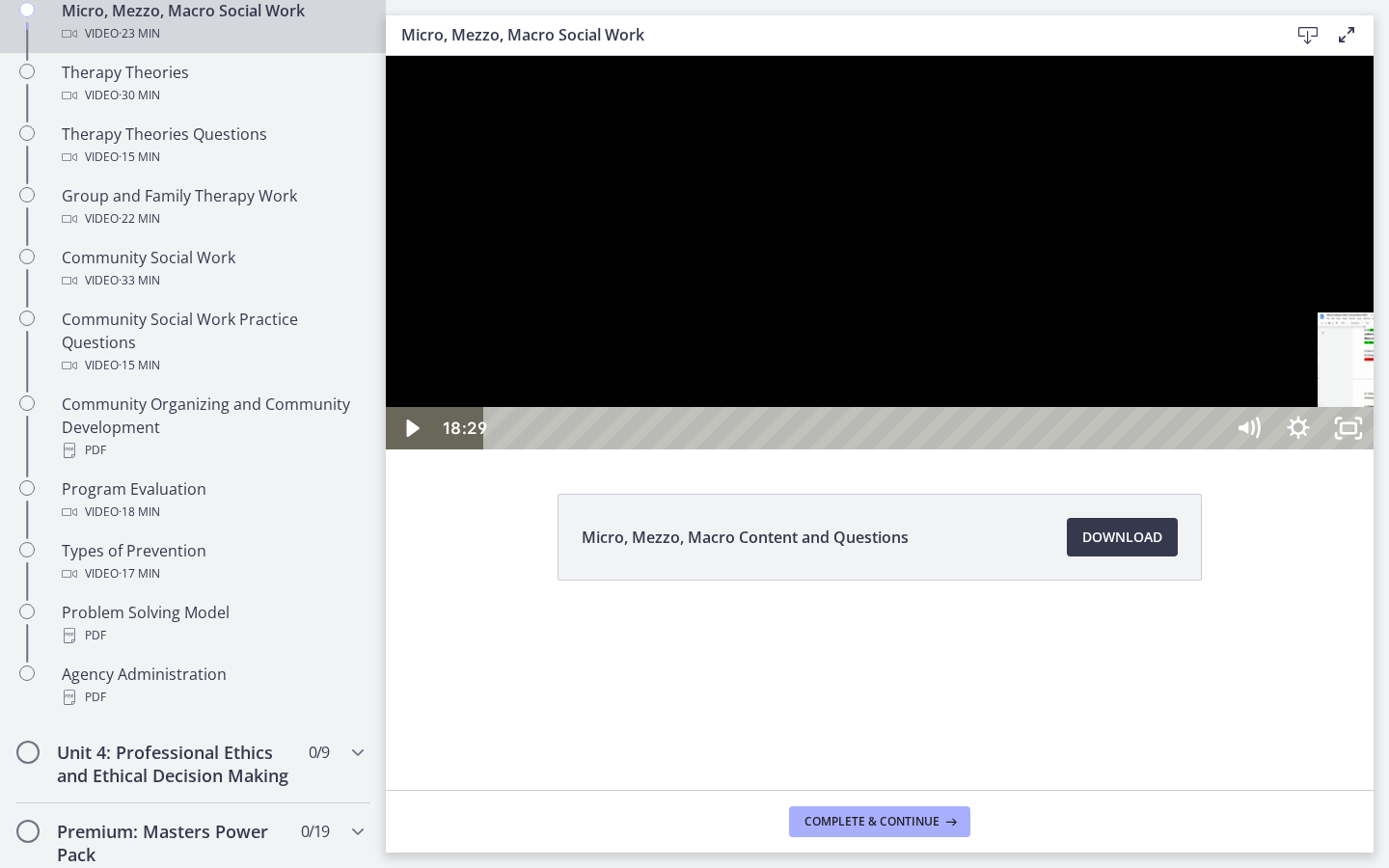 click on "18:29" at bounding box center [857, 428] 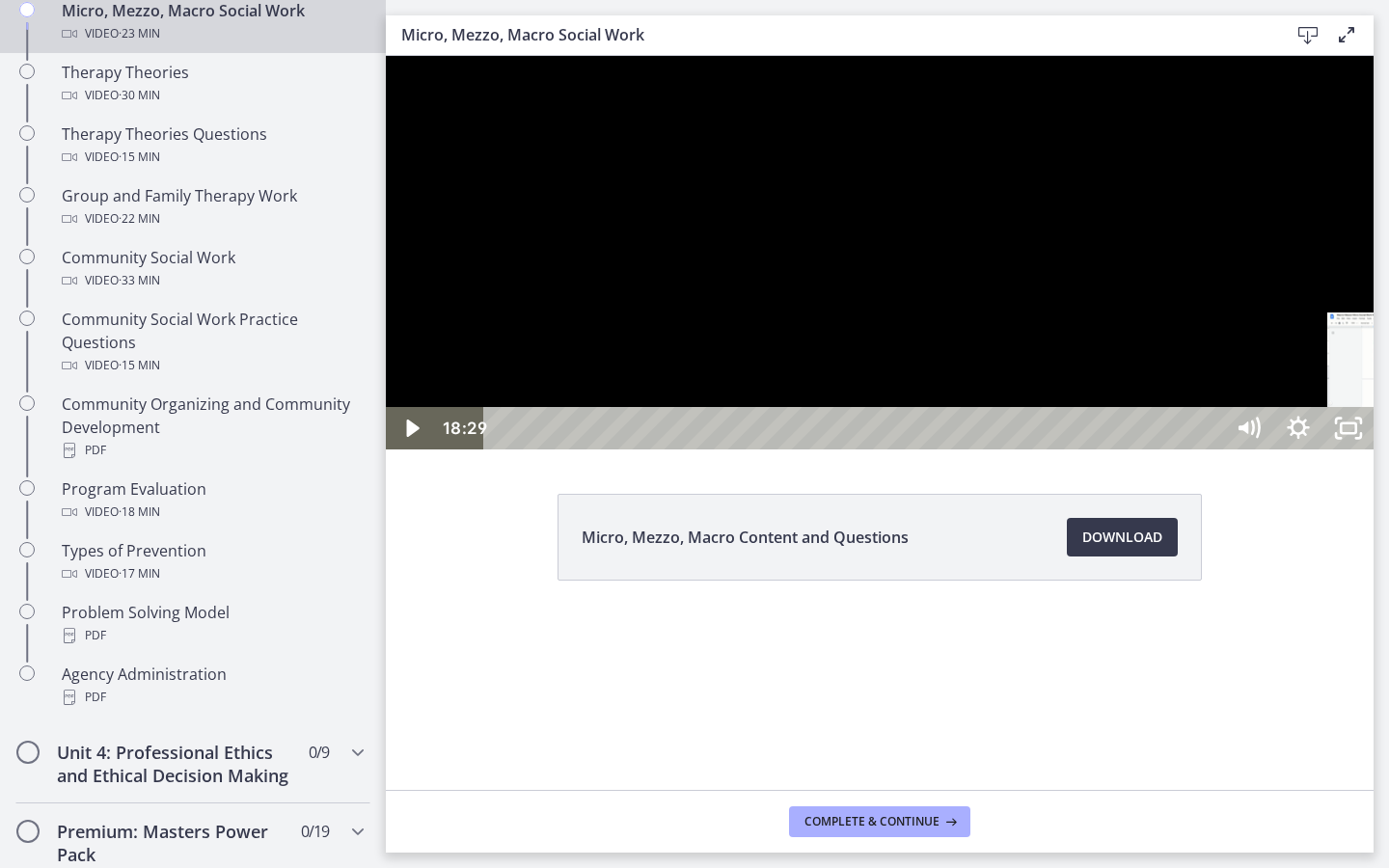 click on "18:41" at bounding box center (857, 428) 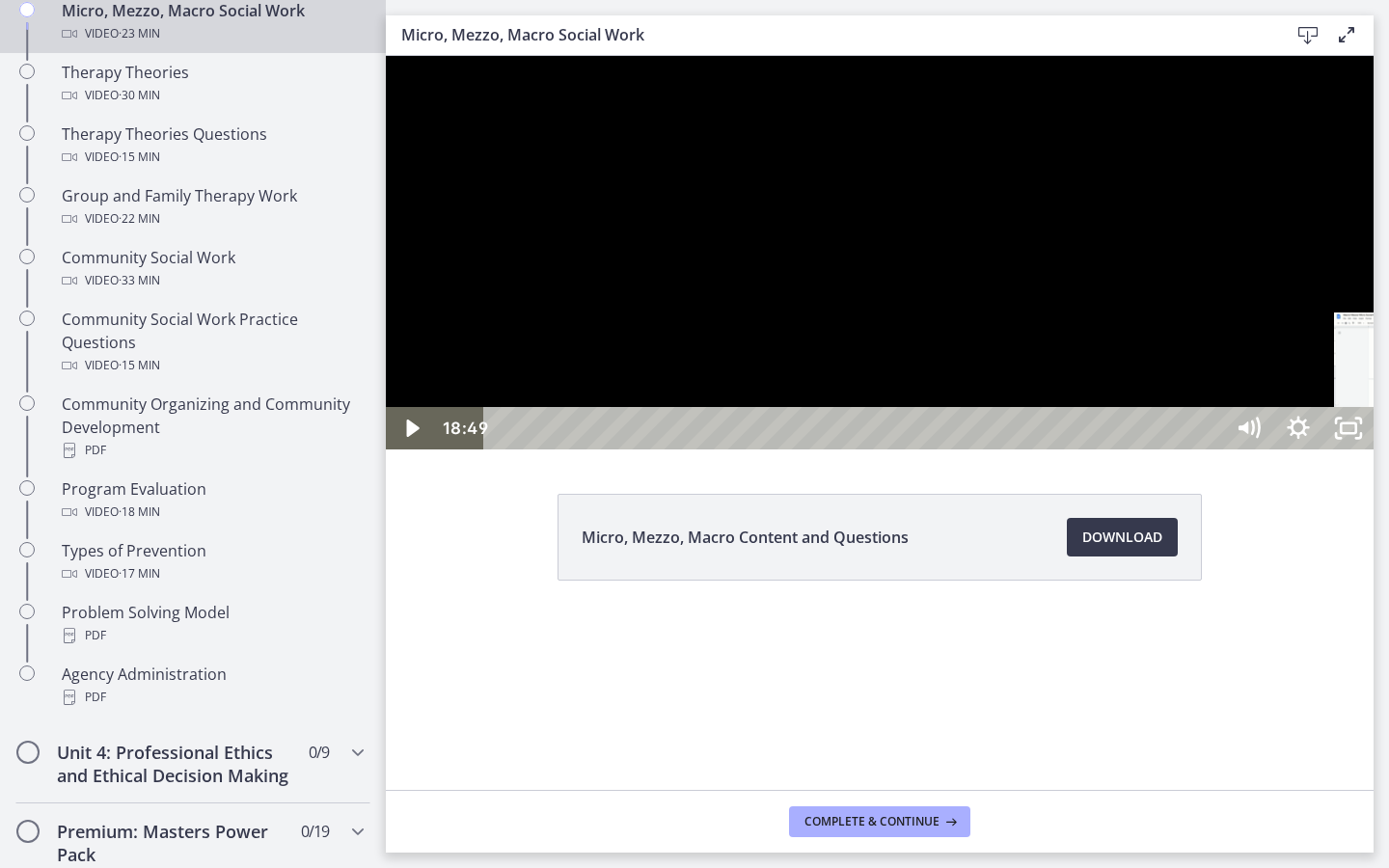 click on "18:49" at bounding box center (857, 428) 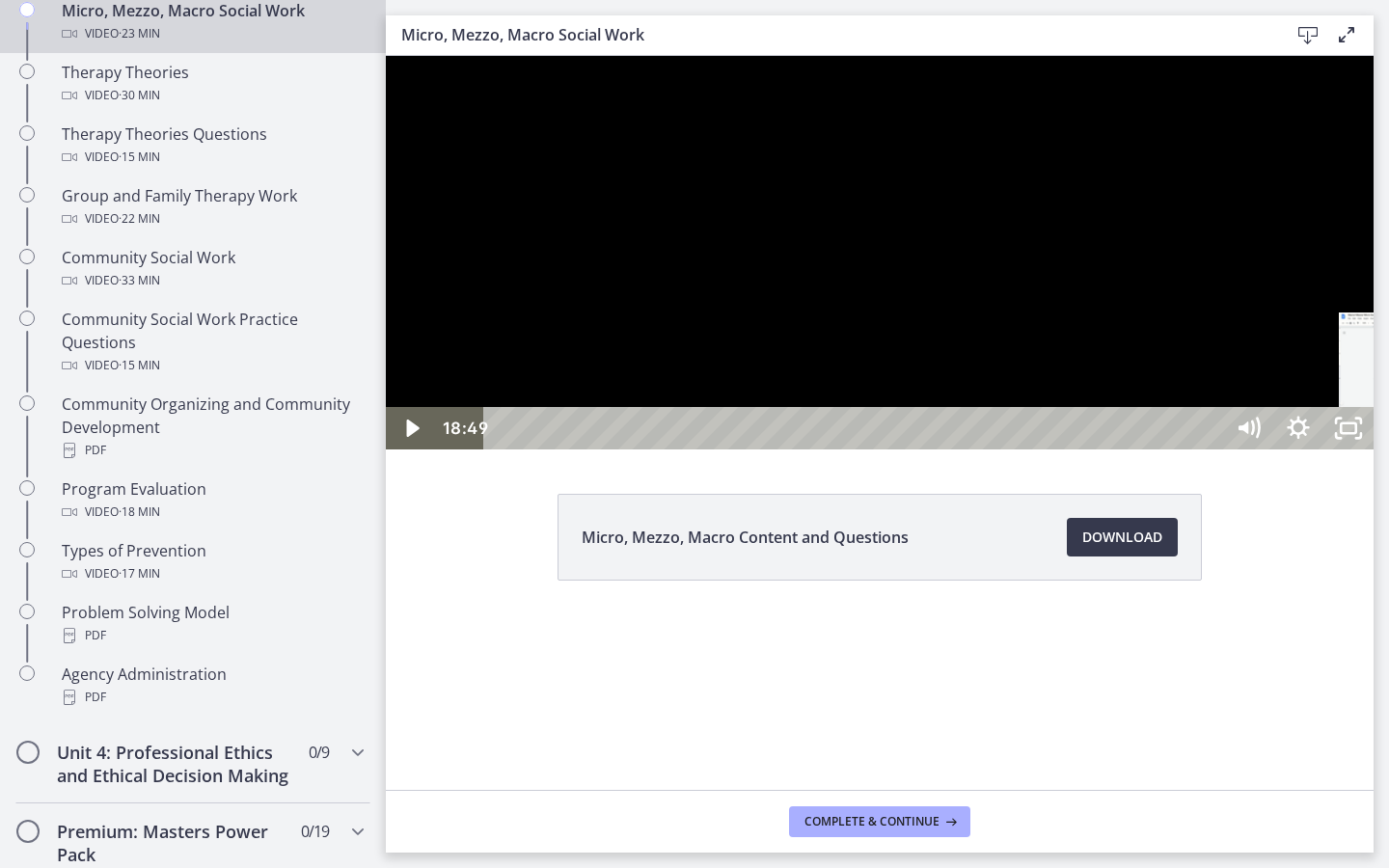 click on "18:55" at bounding box center [857, 428] 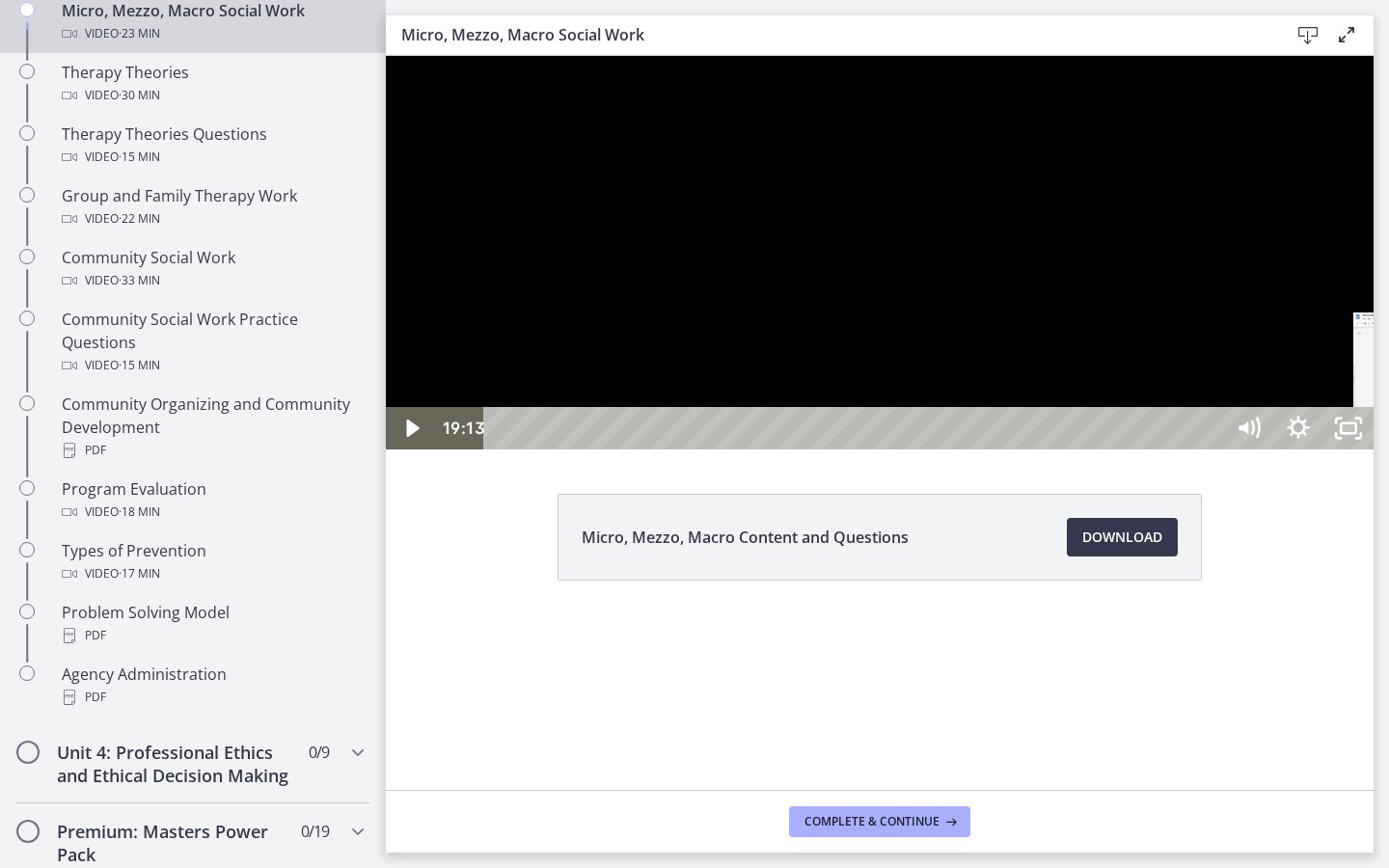 click on "19:13" at bounding box center [857, 428] 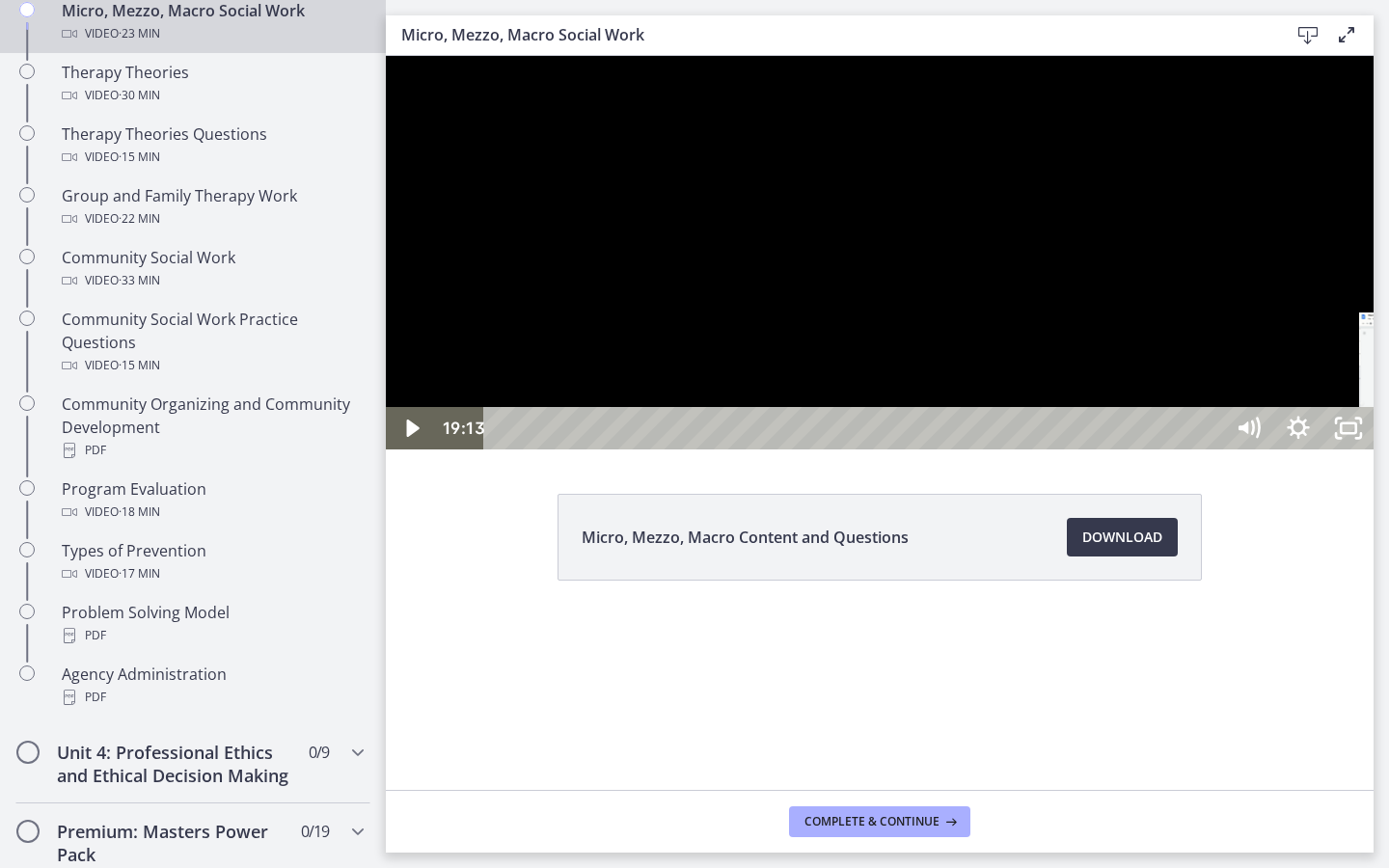 click on "19:20" at bounding box center (857, 428) 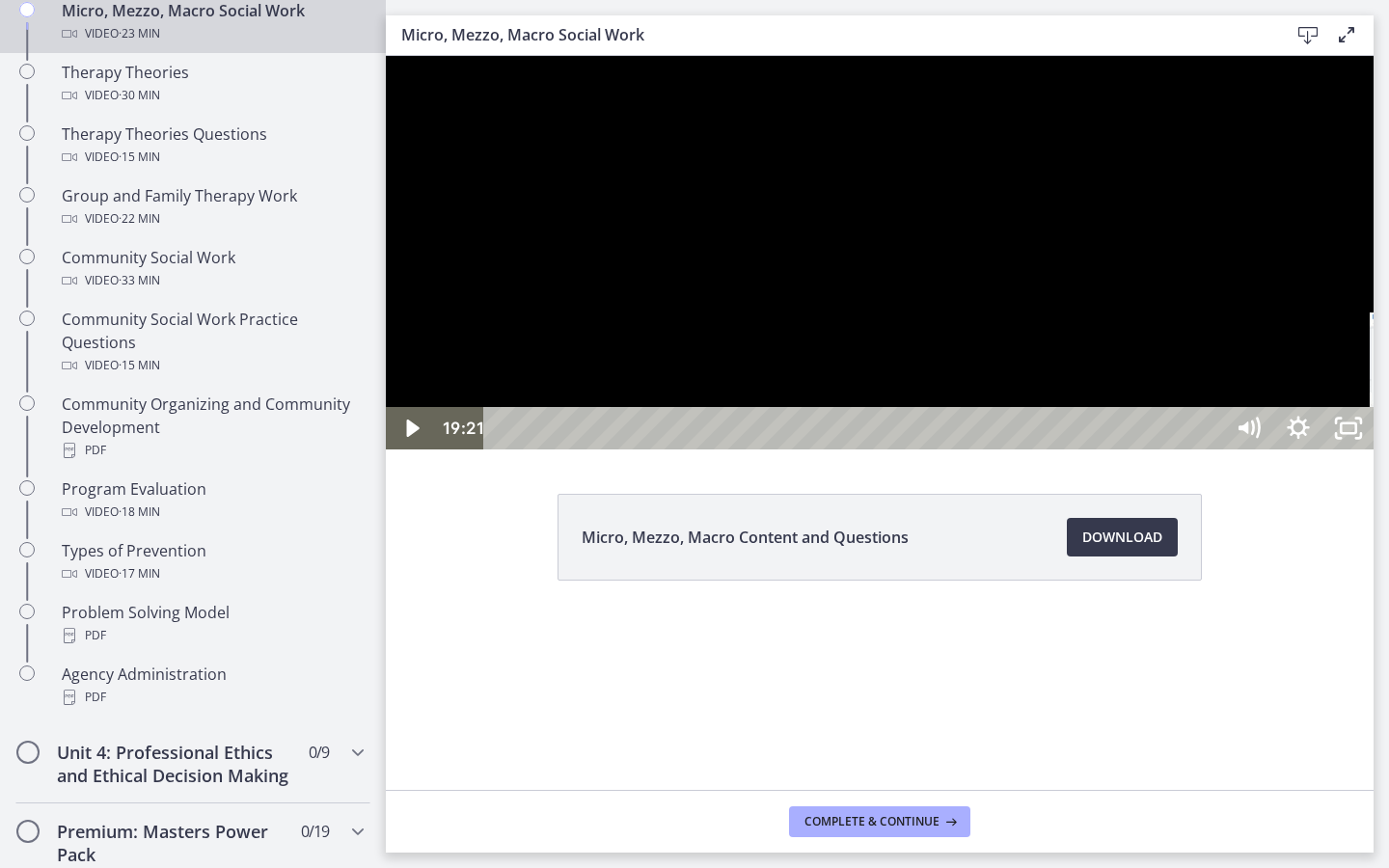 click on "19:33" at bounding box center [857, 428] 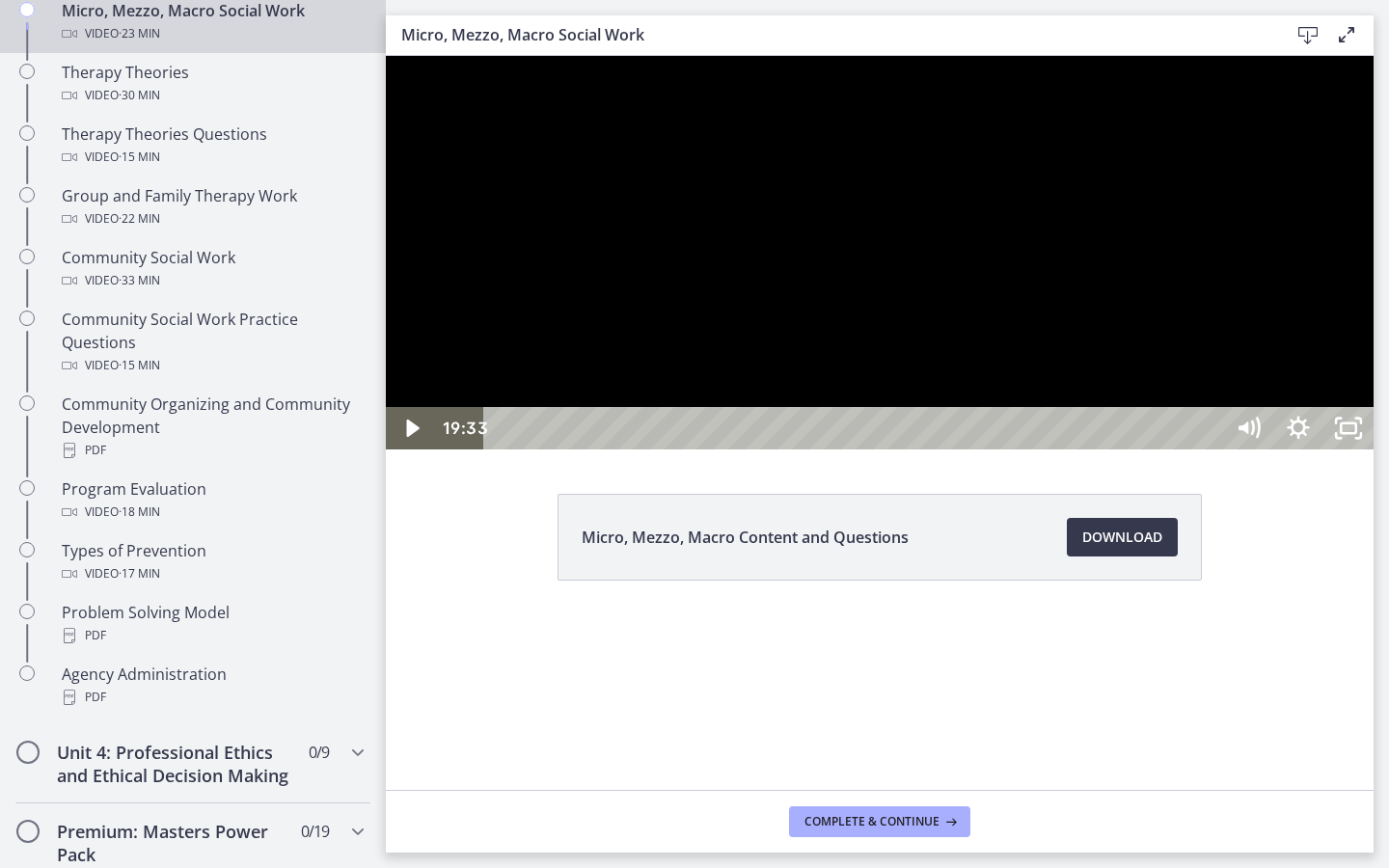 click on "19:45" at bounding box center (857, 428) 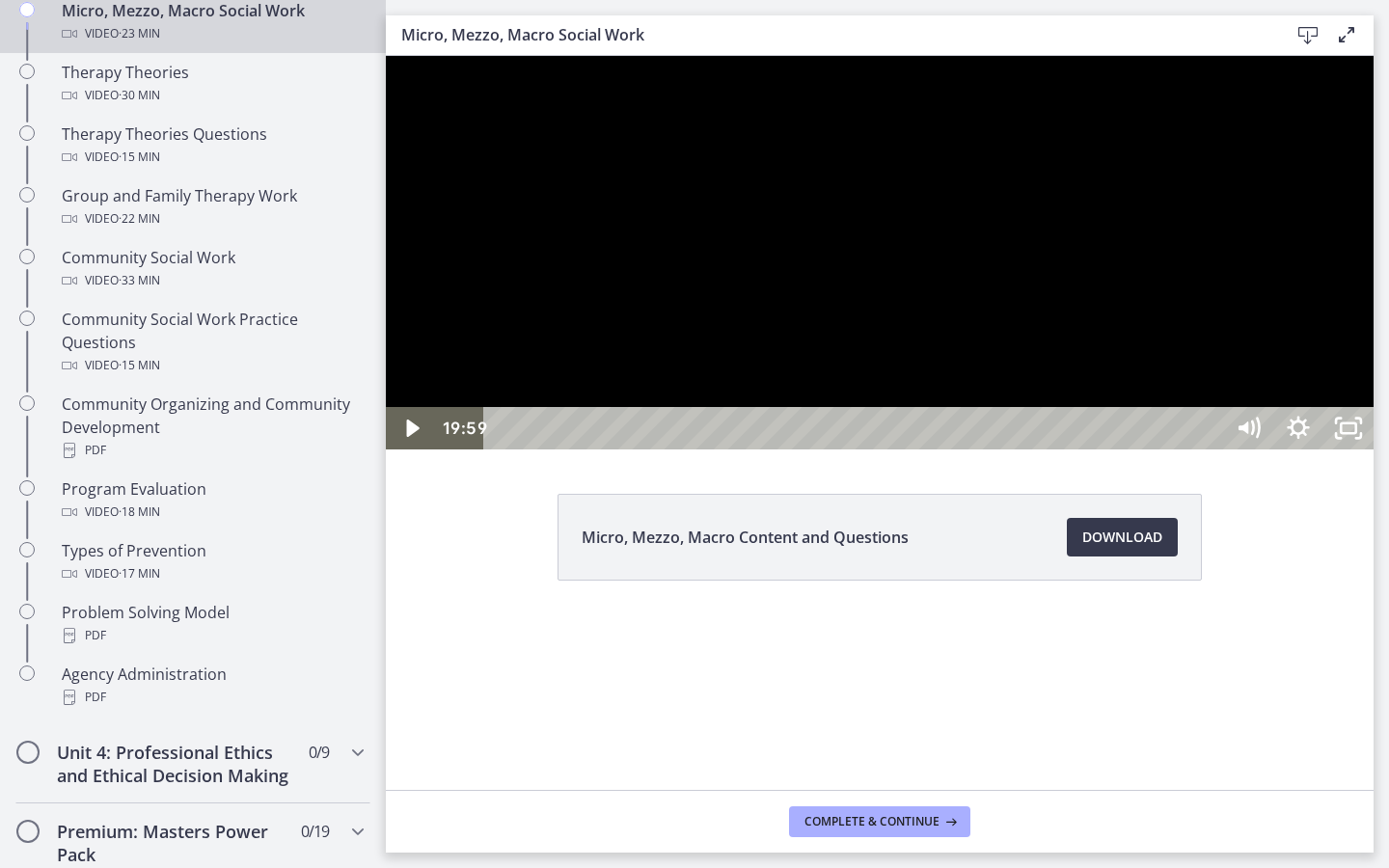 click on "19:59" at bounding box center (857, 428) 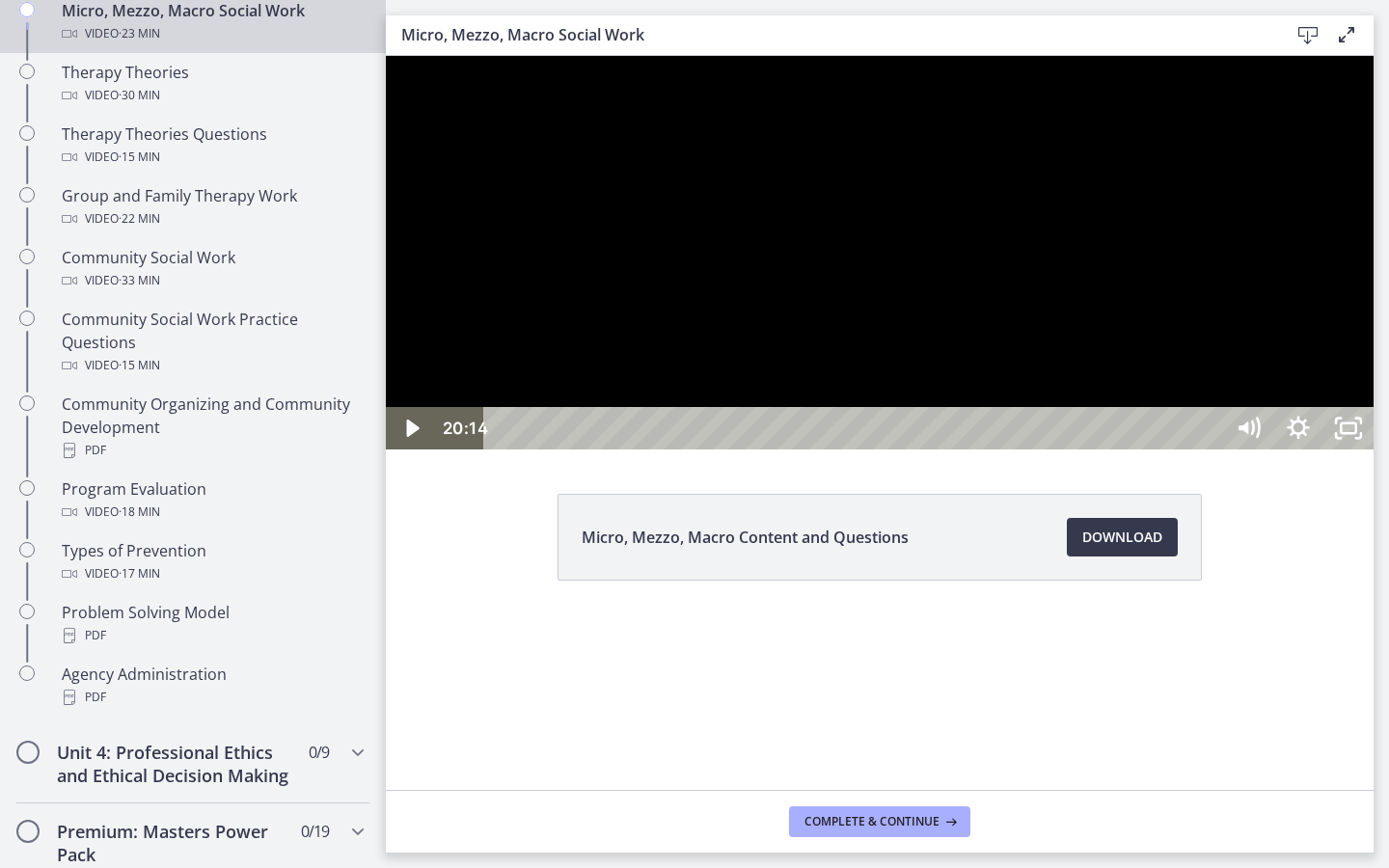 click on "20:14" at bounding box center [857, 428] 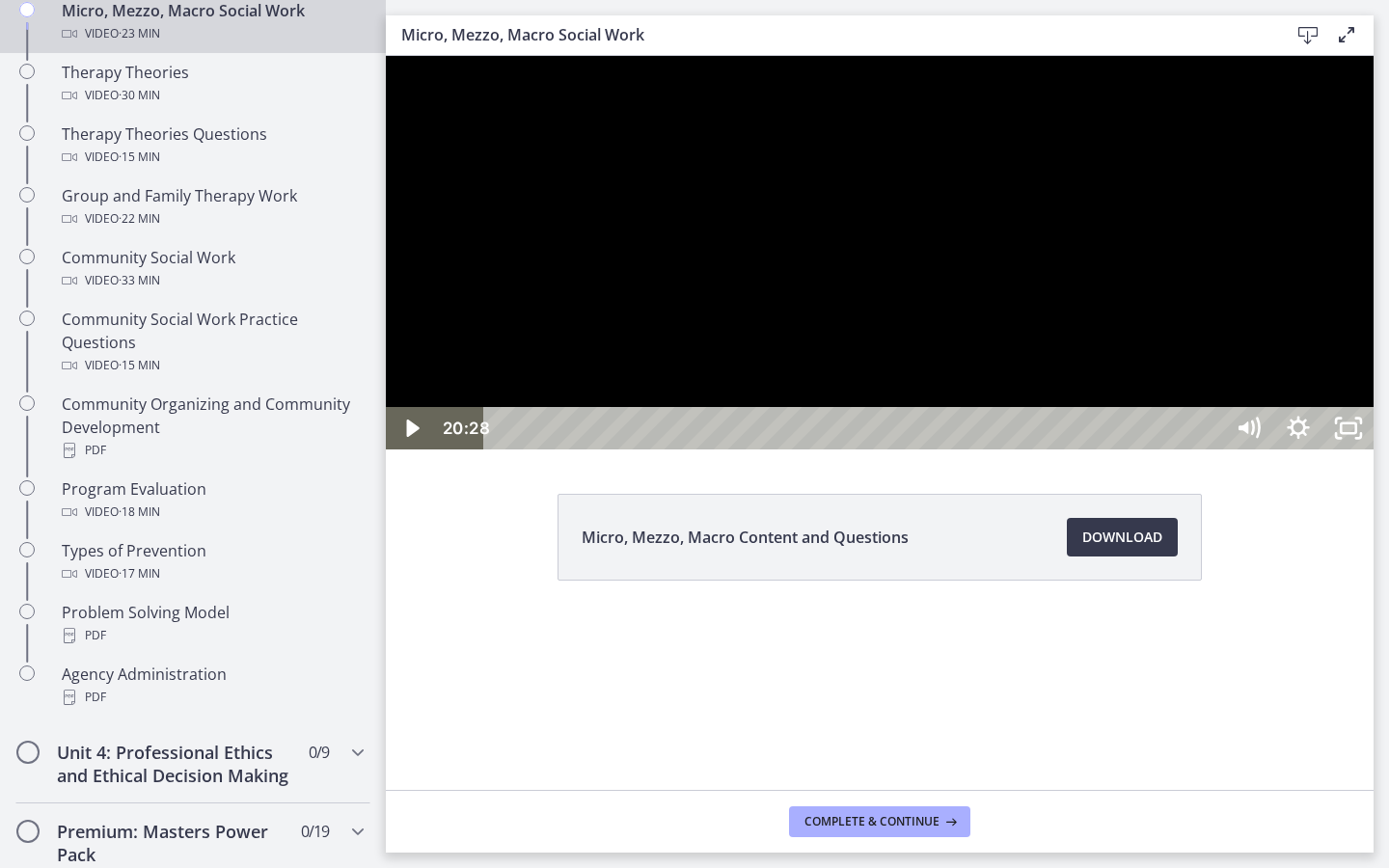 click on "20:28" at bounding box center (857, 428) 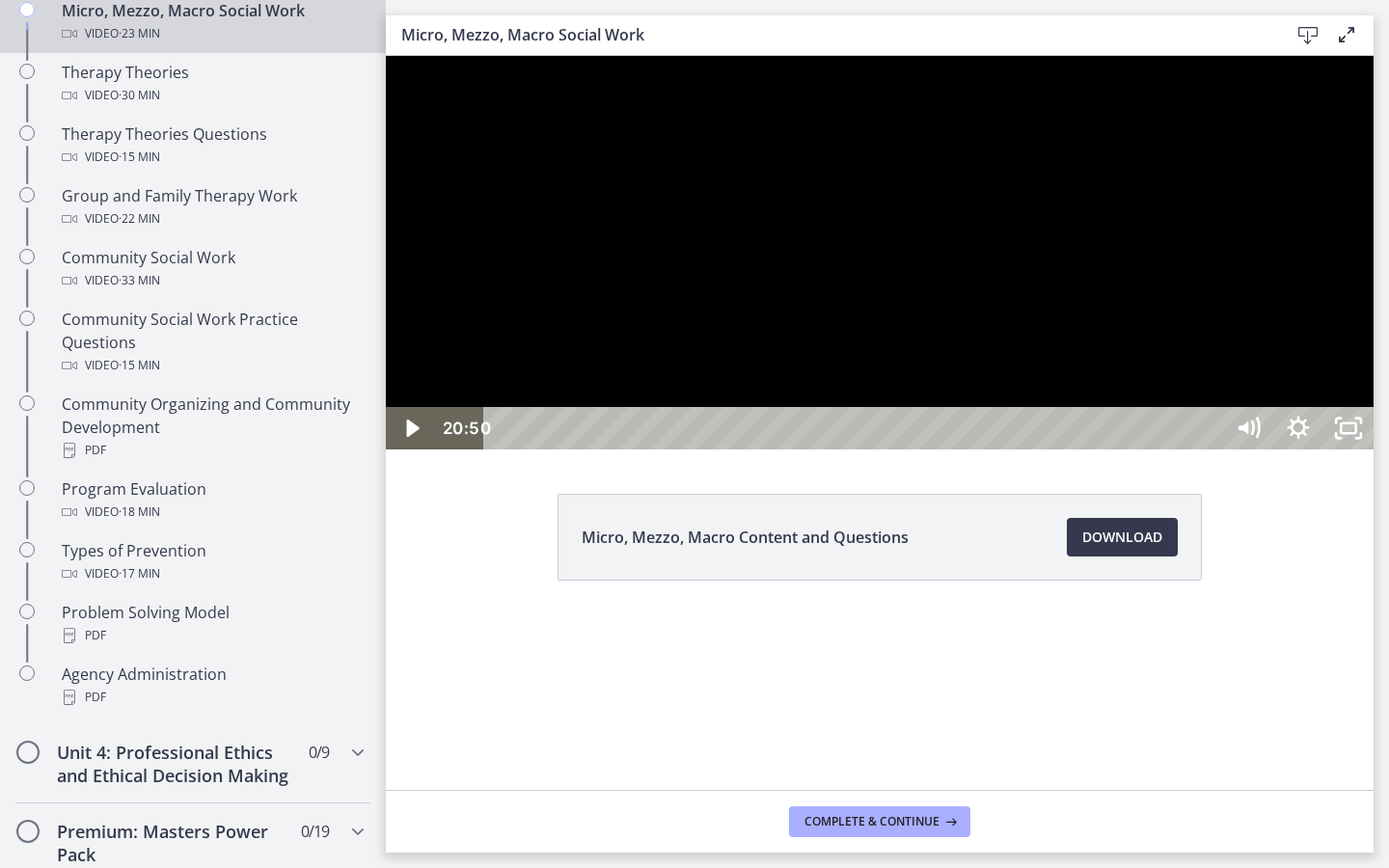 click on "20:50" at bounding box center (857, 428) 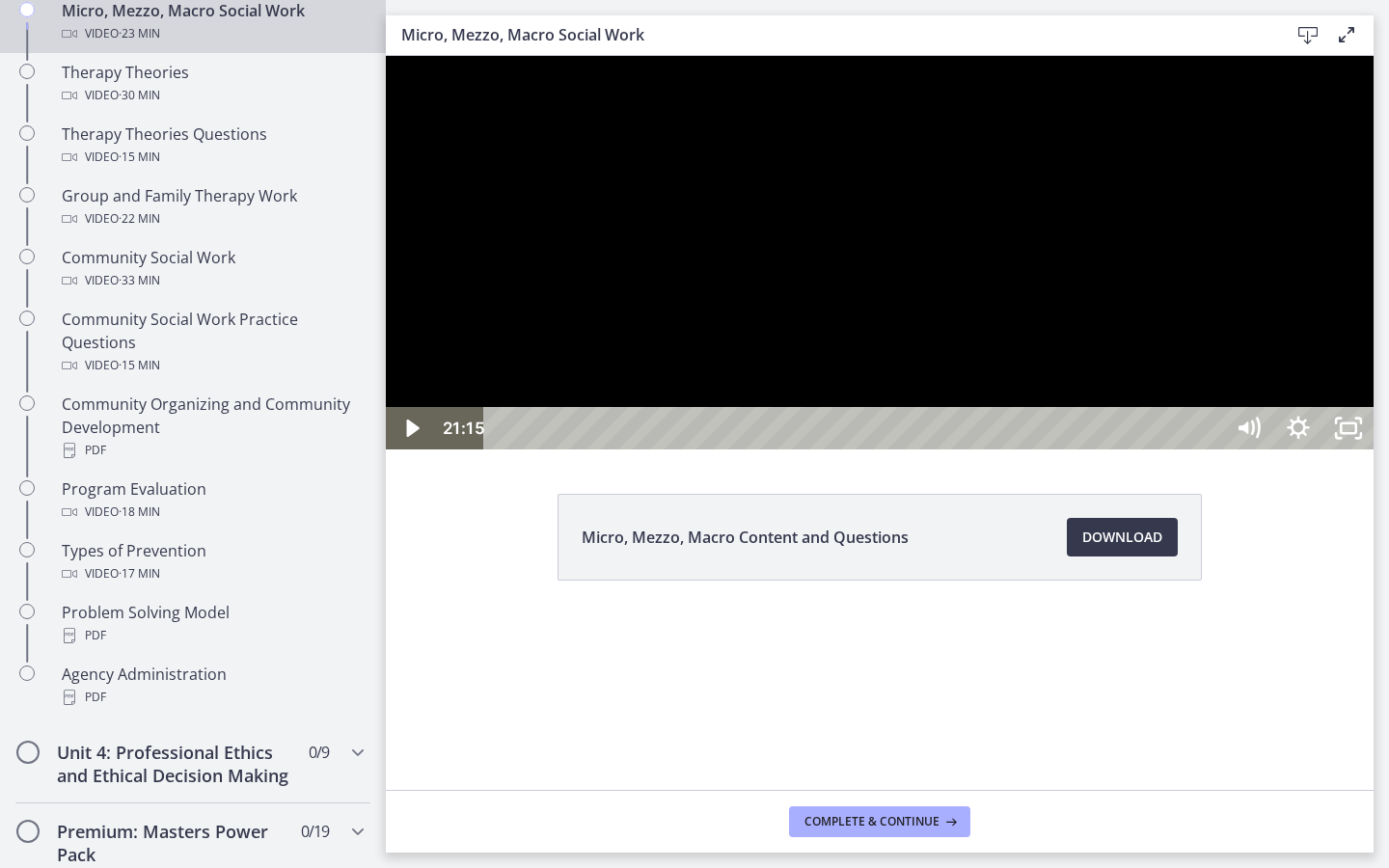 click on "21:15" at bounding box center [857, 428] 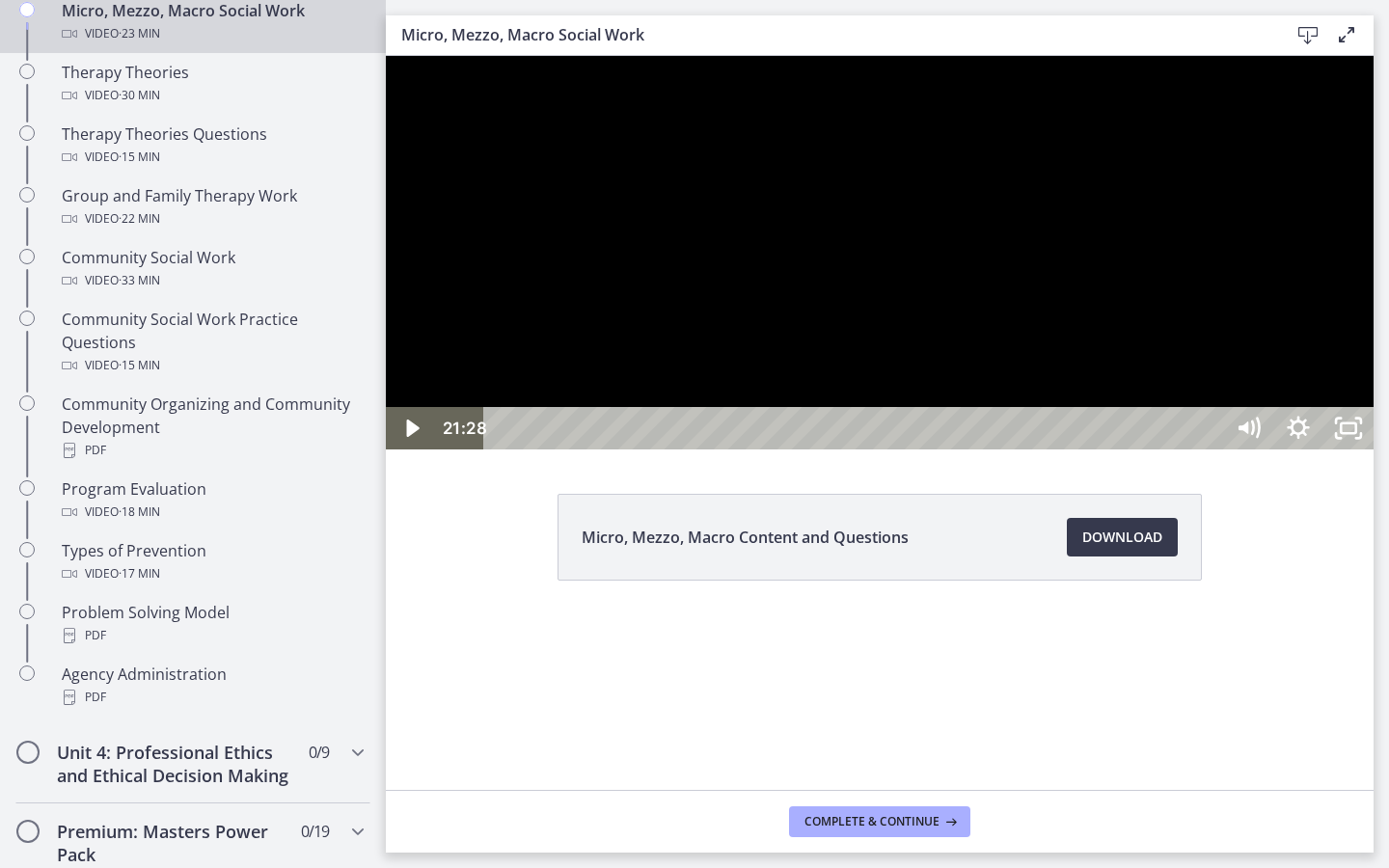 click on "21:40" at bounding box center (857, 428) 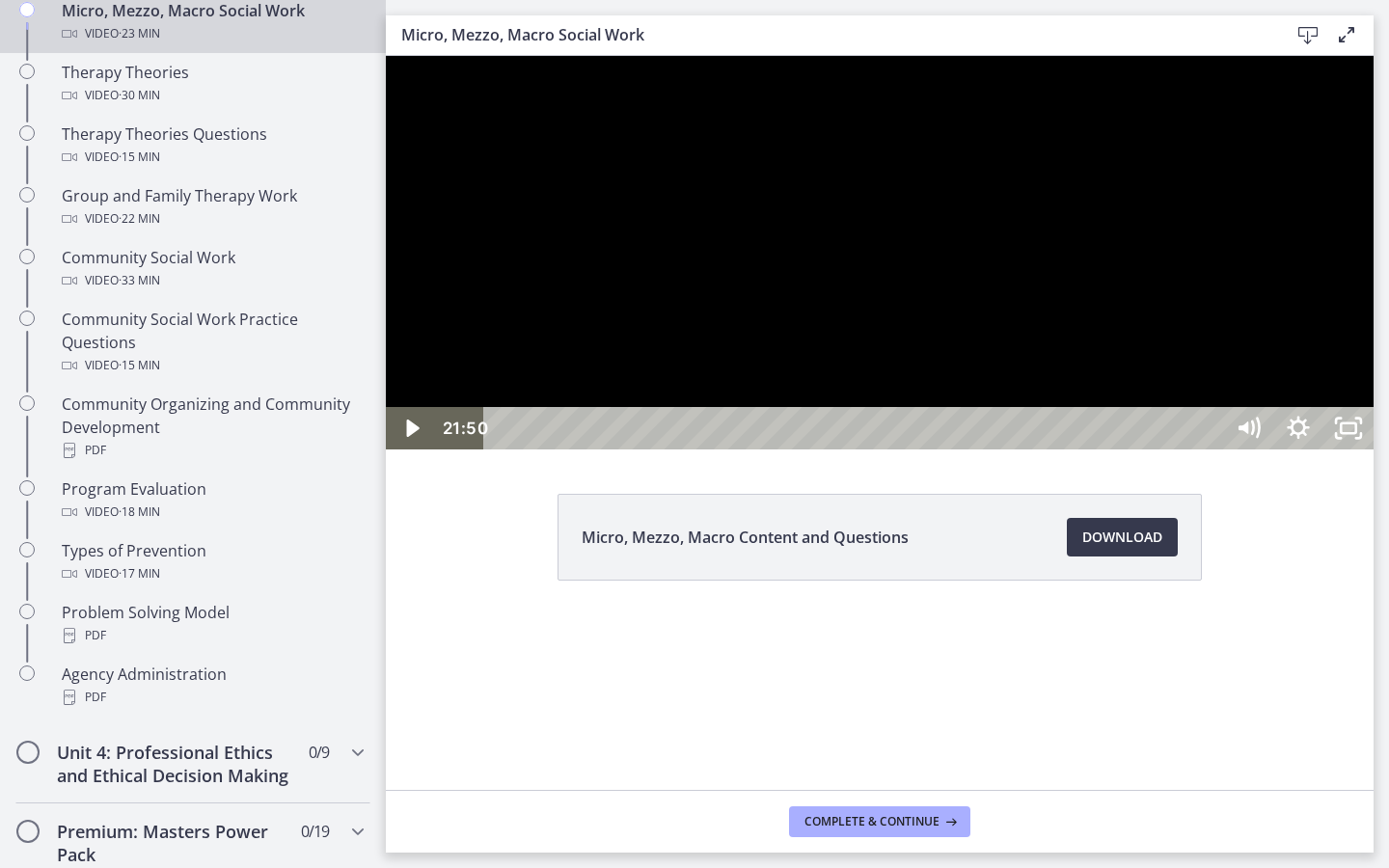 click on "21:50" at bounding box center (857, 428) 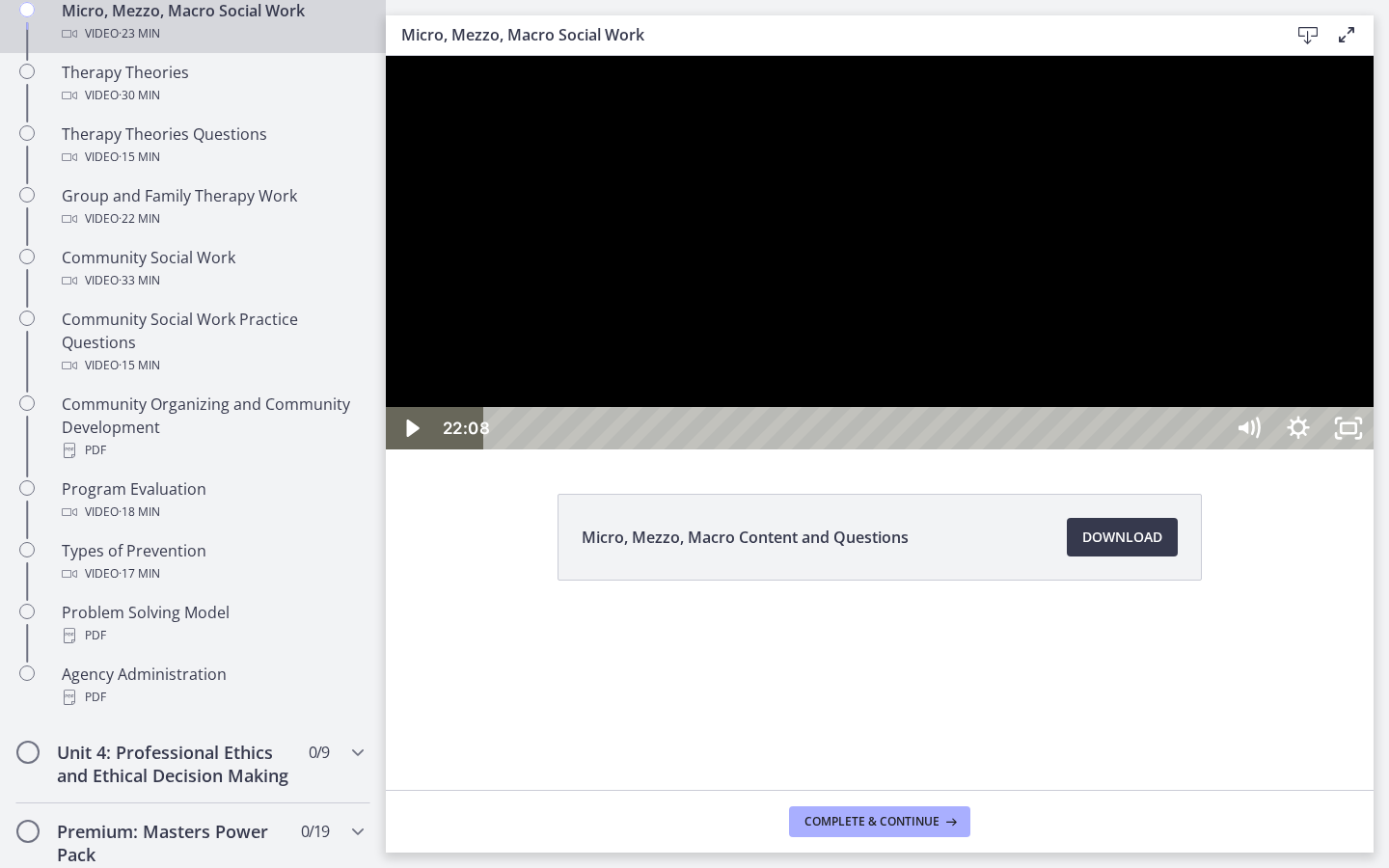 click on "22:08" at bounding box center [857, 428] 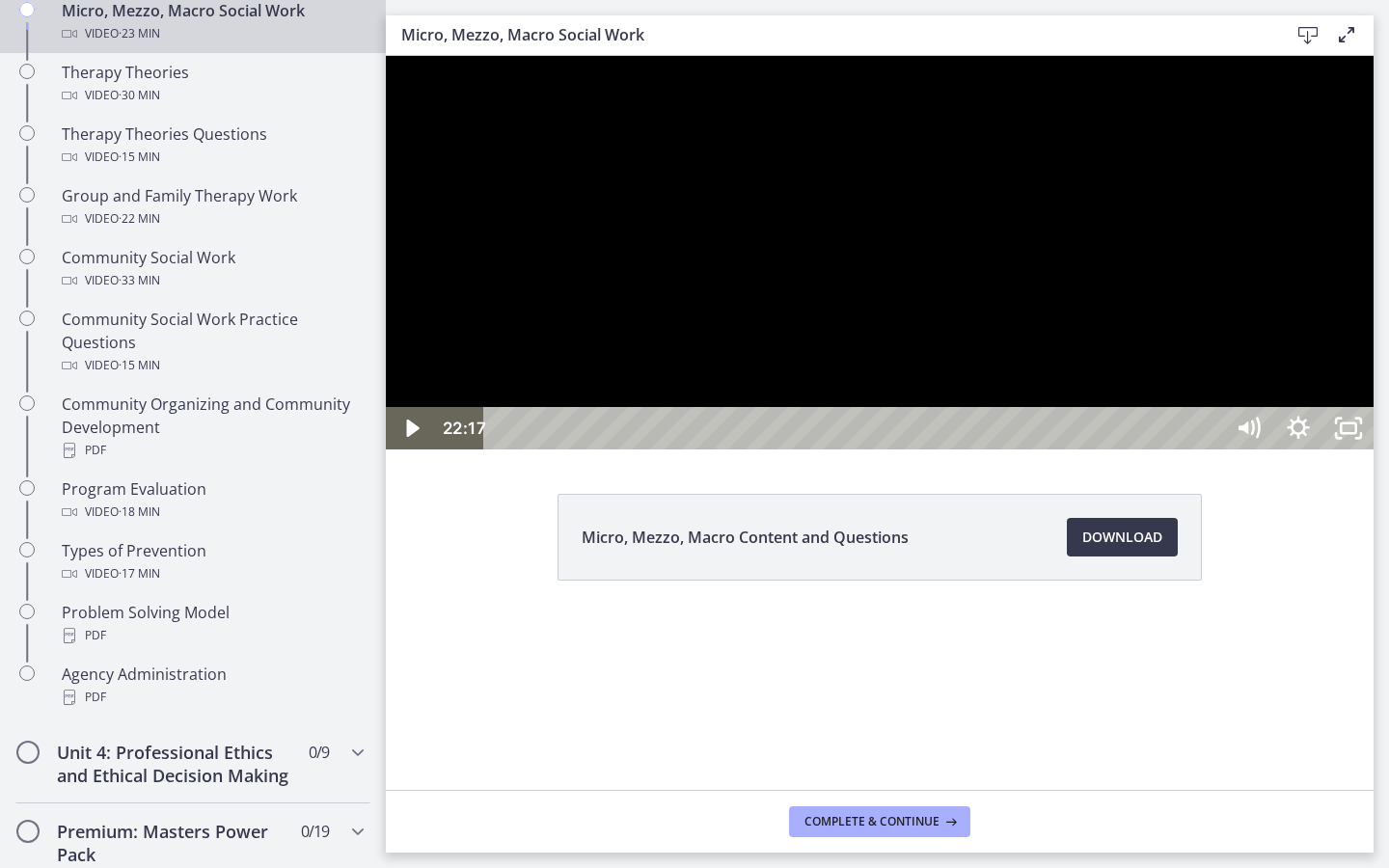 click on "22:17" at bounding box center [857, 428] 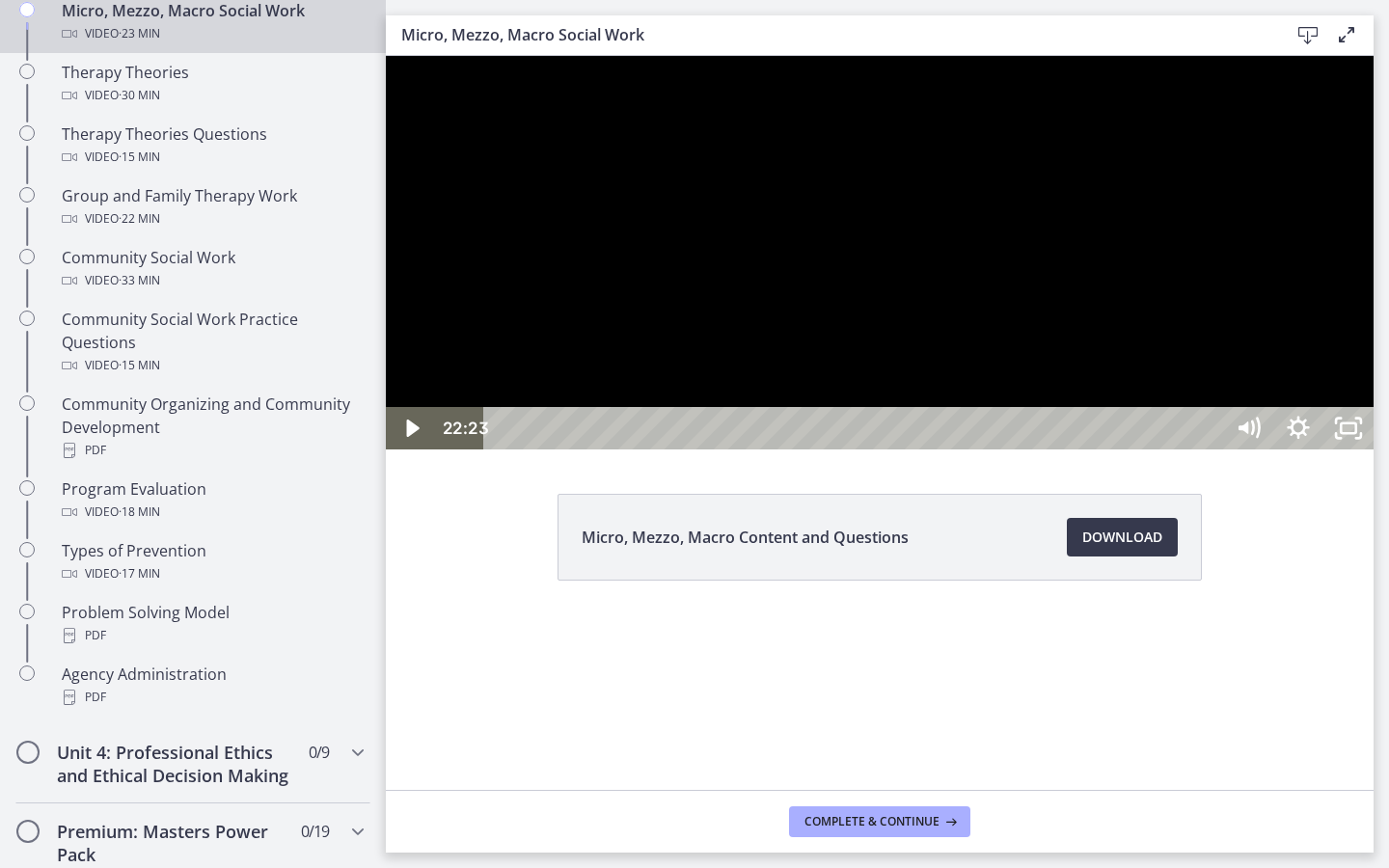click on "22:23" at bounding box center (857, 428) 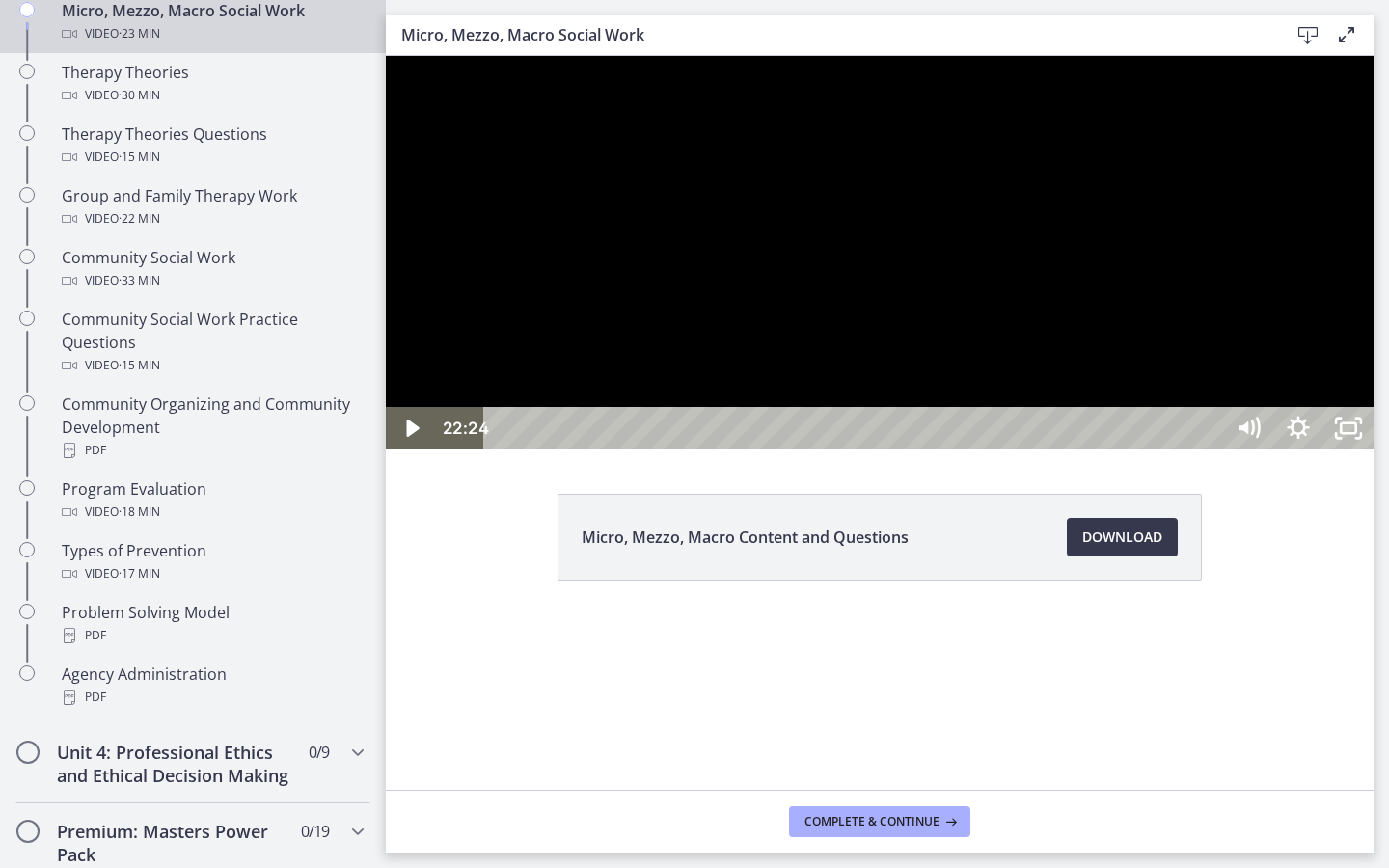 click at bounding box center [1604, 428] 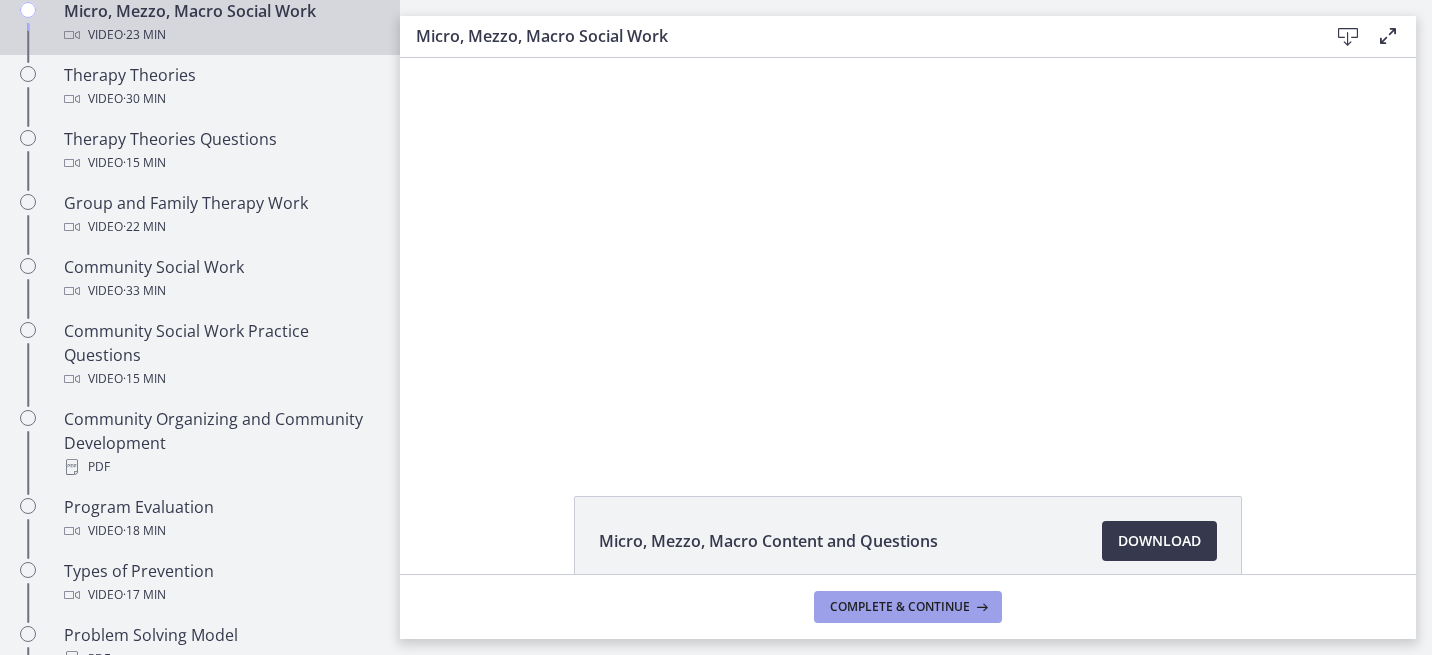 scroll, scrollTop: 33, scrollLeft: 0, axis: vertical 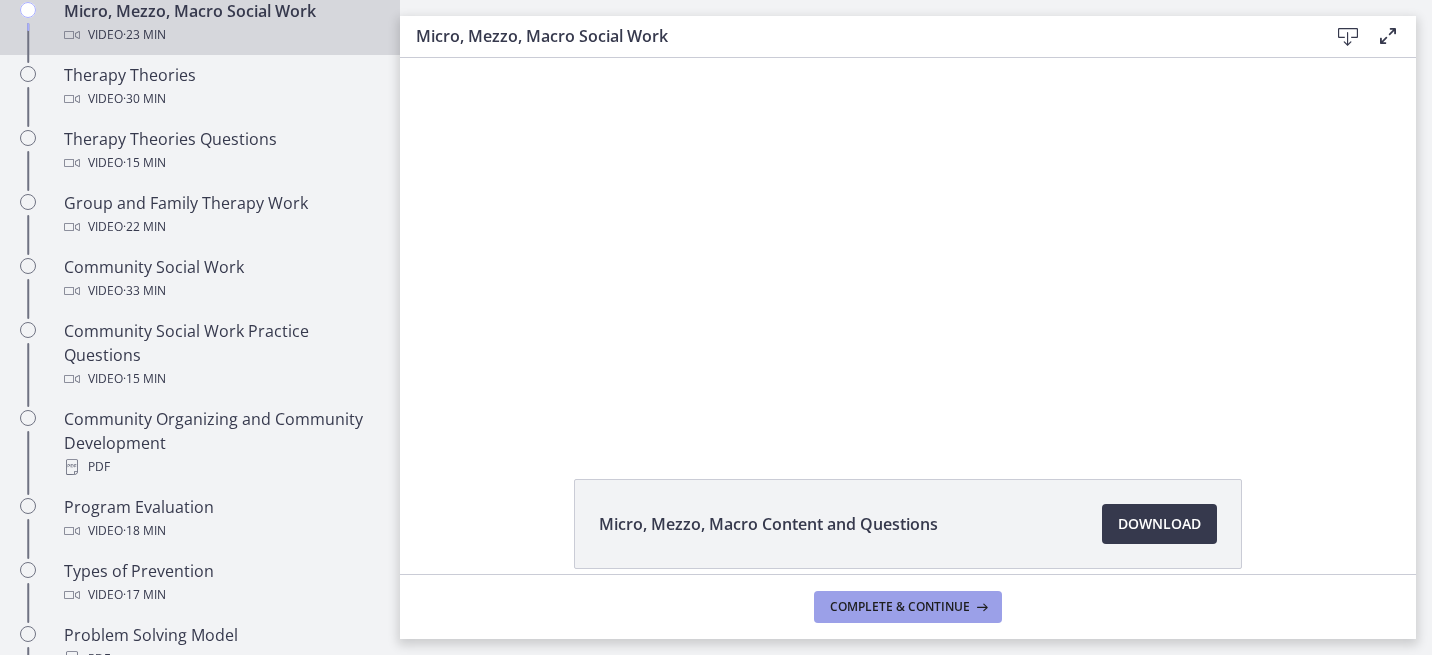 click on "Complete & continue" at bounding box center [900, 607] 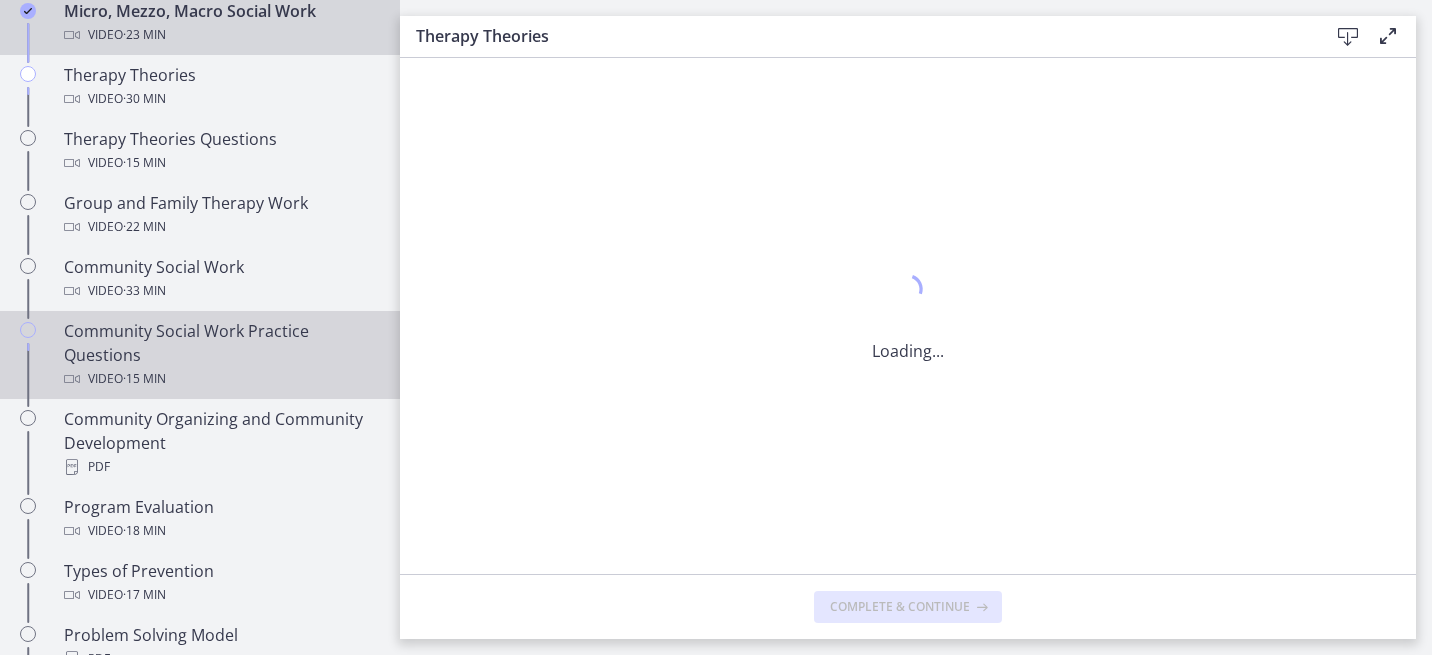 scroll, scrollTop: 0, scrollLeft: 0, axis: both 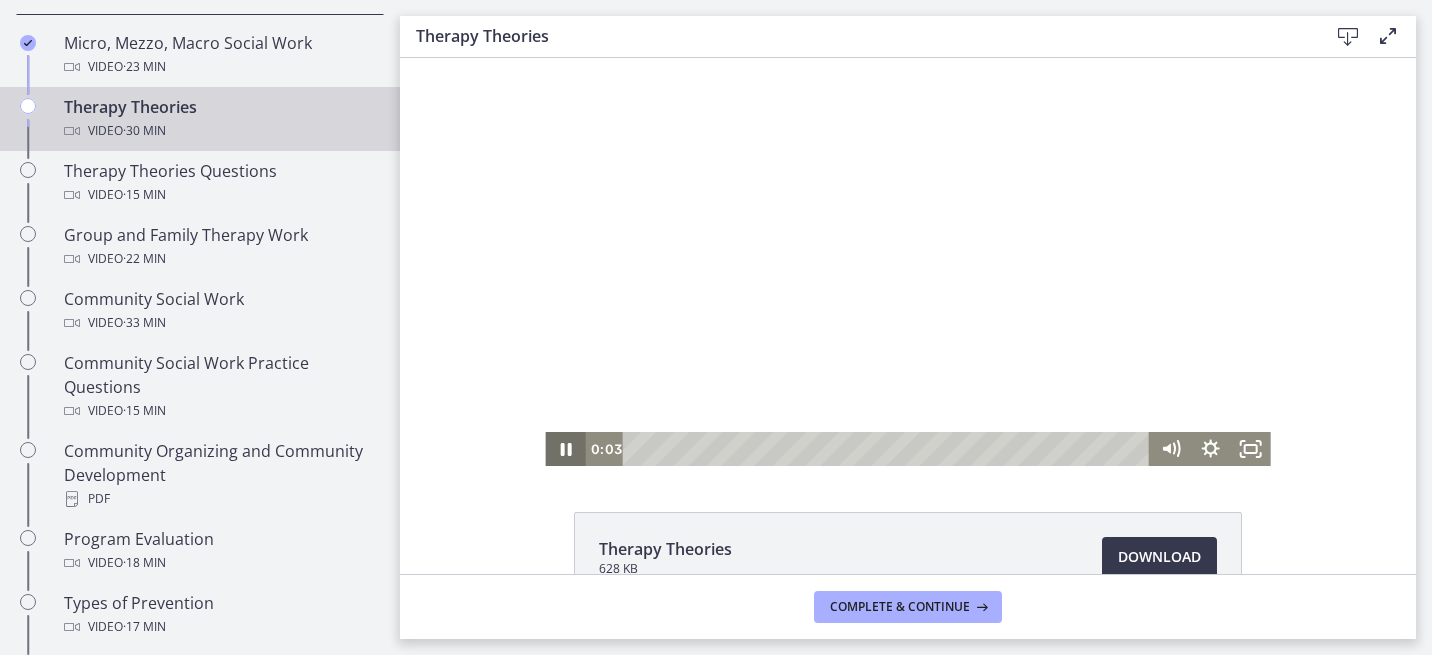 click 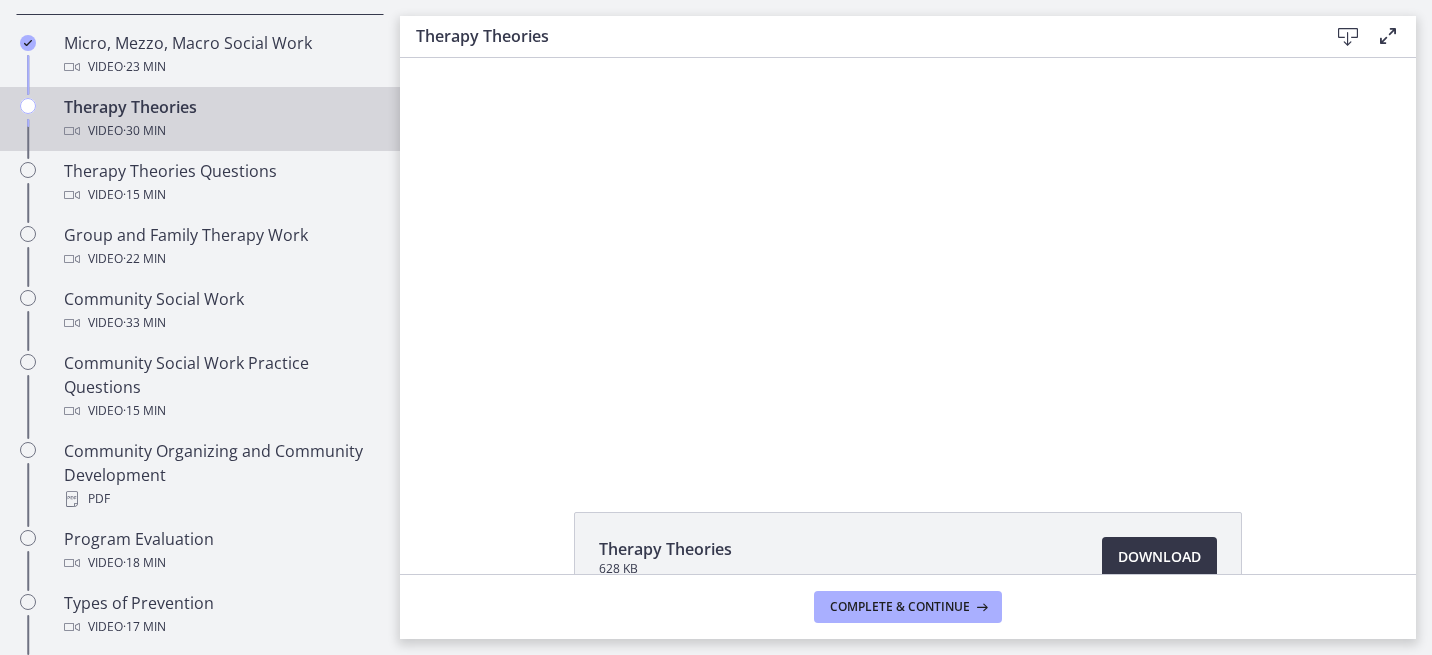 click on "Download
Opens in a new window" at bounding box center [1159, 557] 